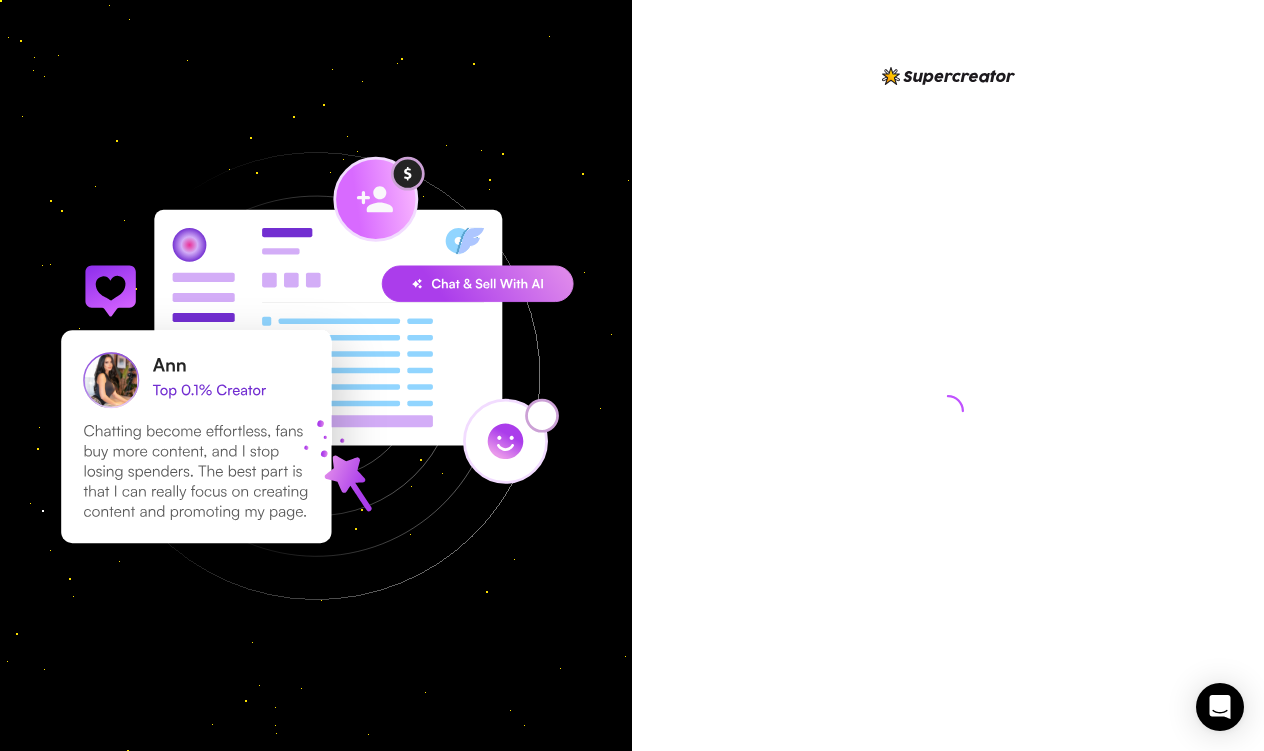 scroll, scrollTop: 0, scrollLeft: 0, axis: both 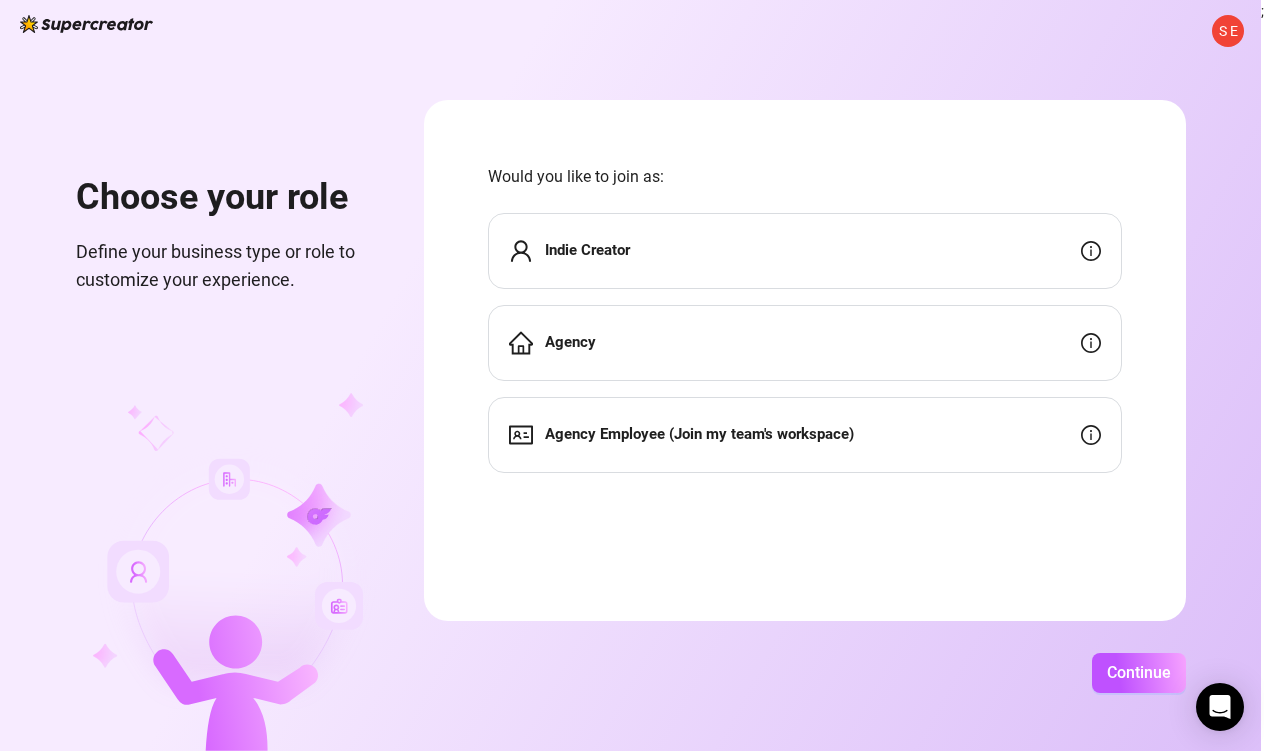 click on "Agency" at bounding box center [805, 343] 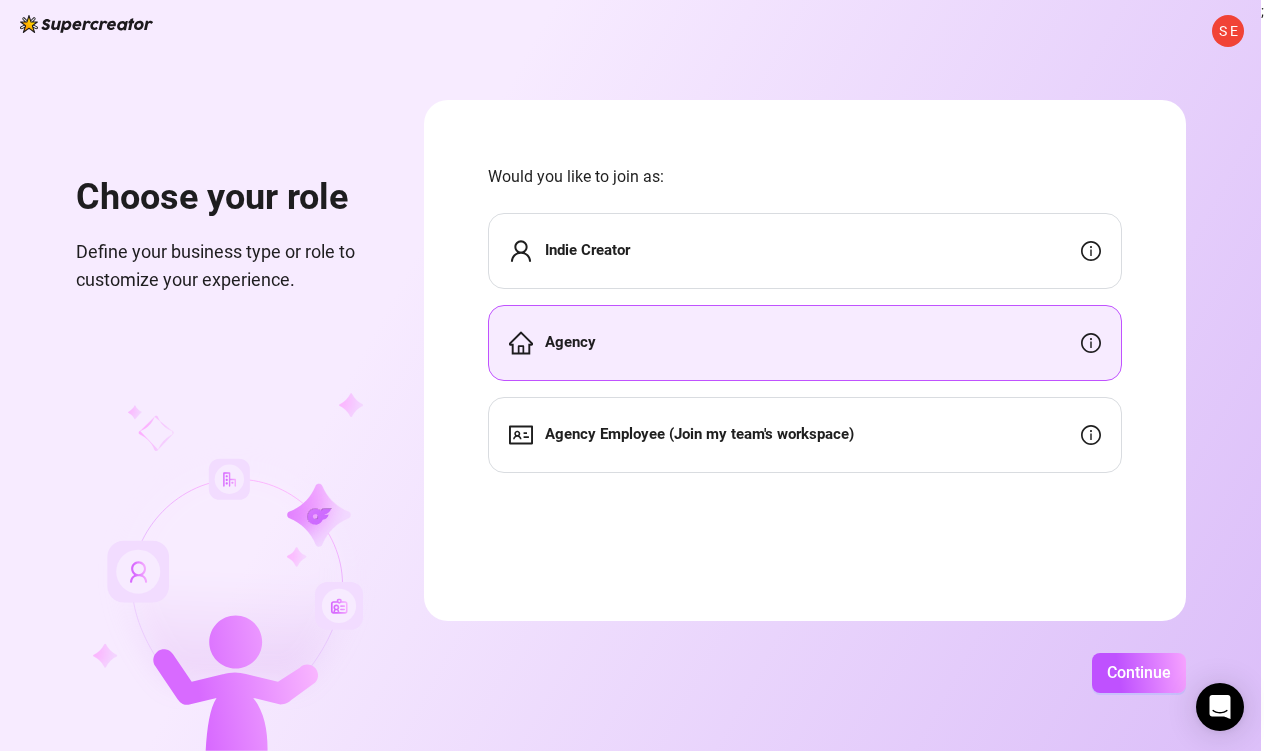 click on "Agency" at bounding box center [805, 343] 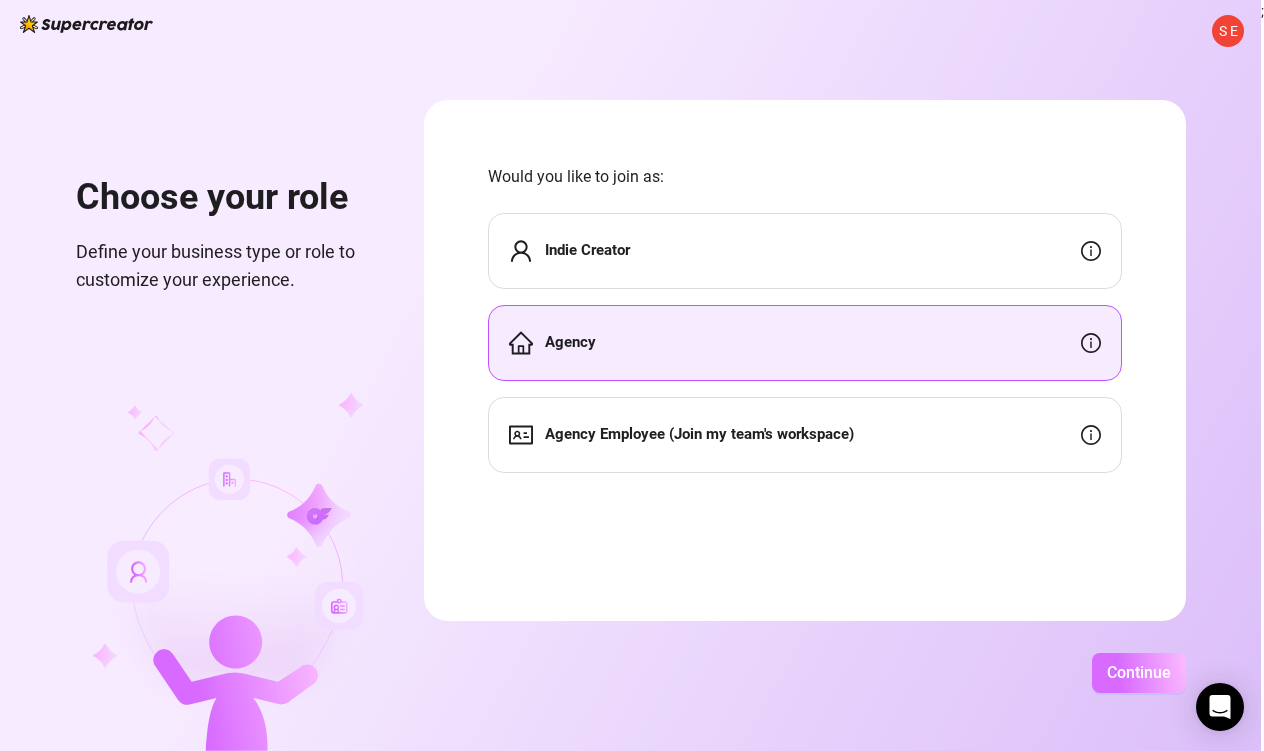 click on "Continue" at bounding box center [1139, 672] 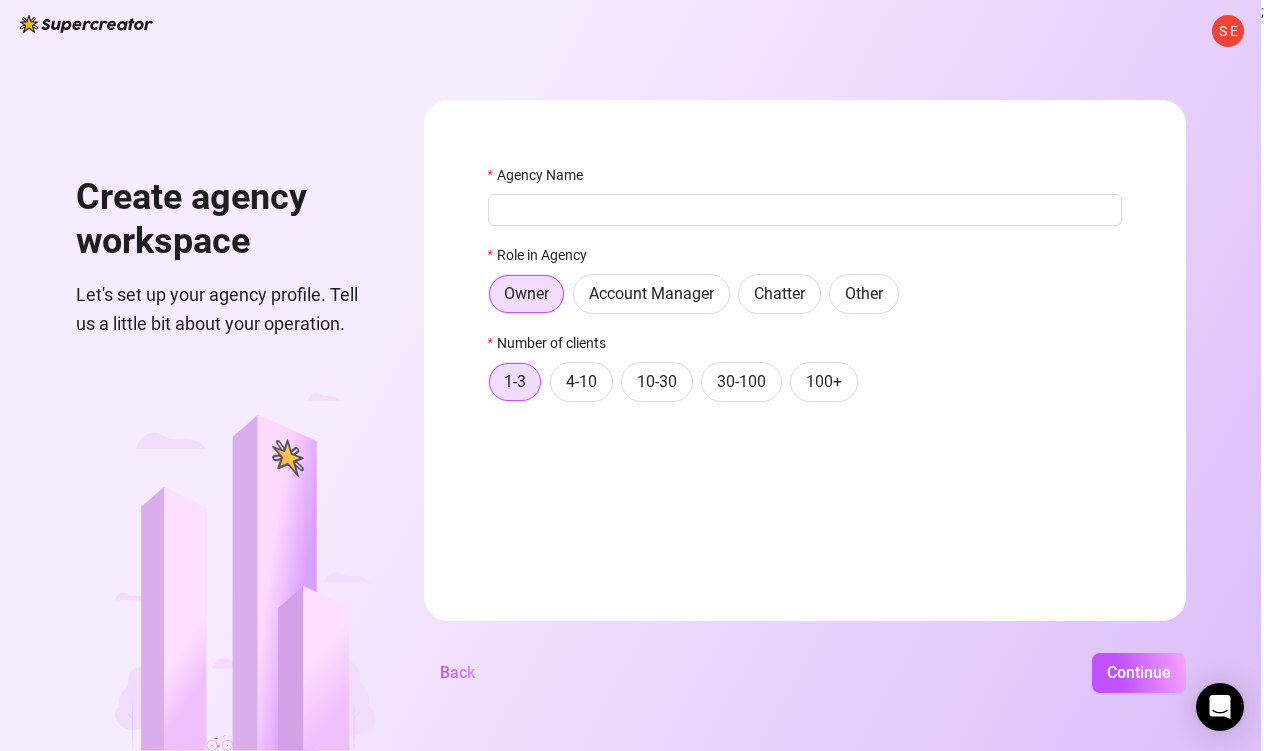 click on "S E" at bounding box center [1228, 31] 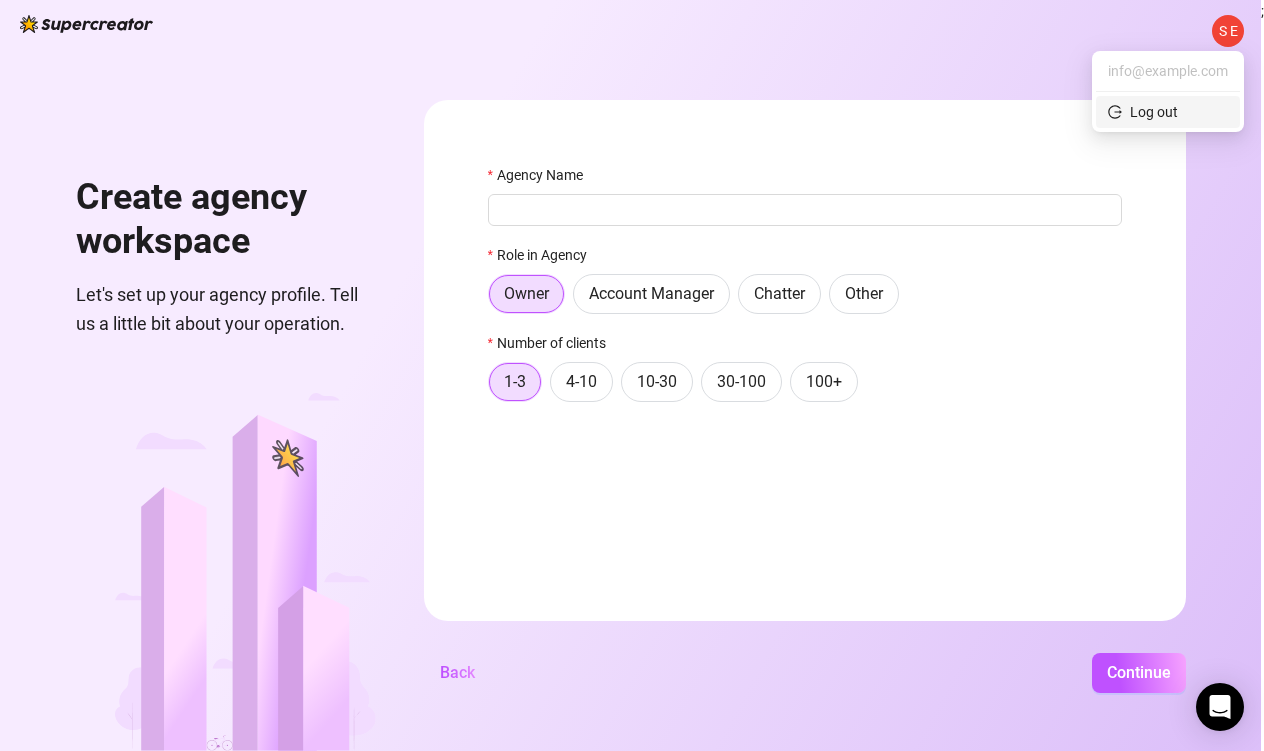 click on "Log out" at bounding box center (1168, 112) 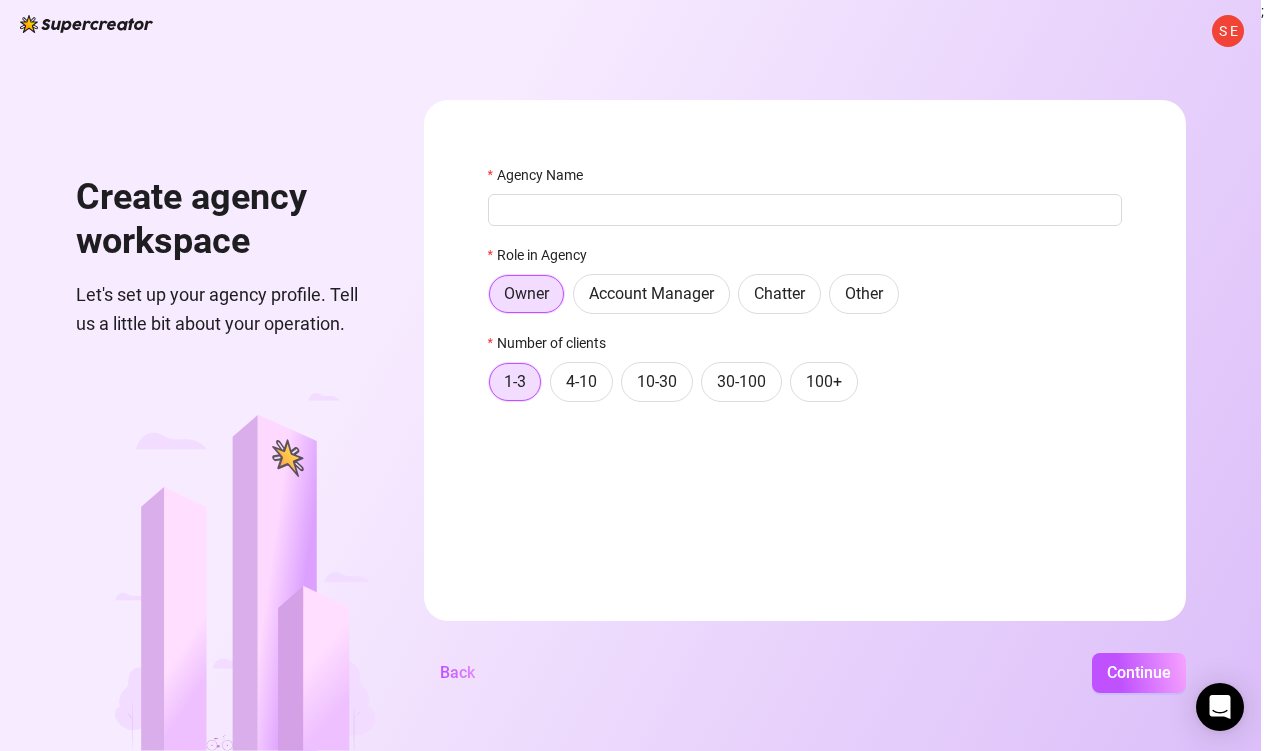 click on "S E Create agency workspace Let's set up your agency profile. Tell us a little bit about your operation. Agency Name Role in Agency Owner Account Manager Chatter Other Number of clients 1-3 4-10 10-30 30-100 100+ Back Continue" at bounding box center [630, 375] 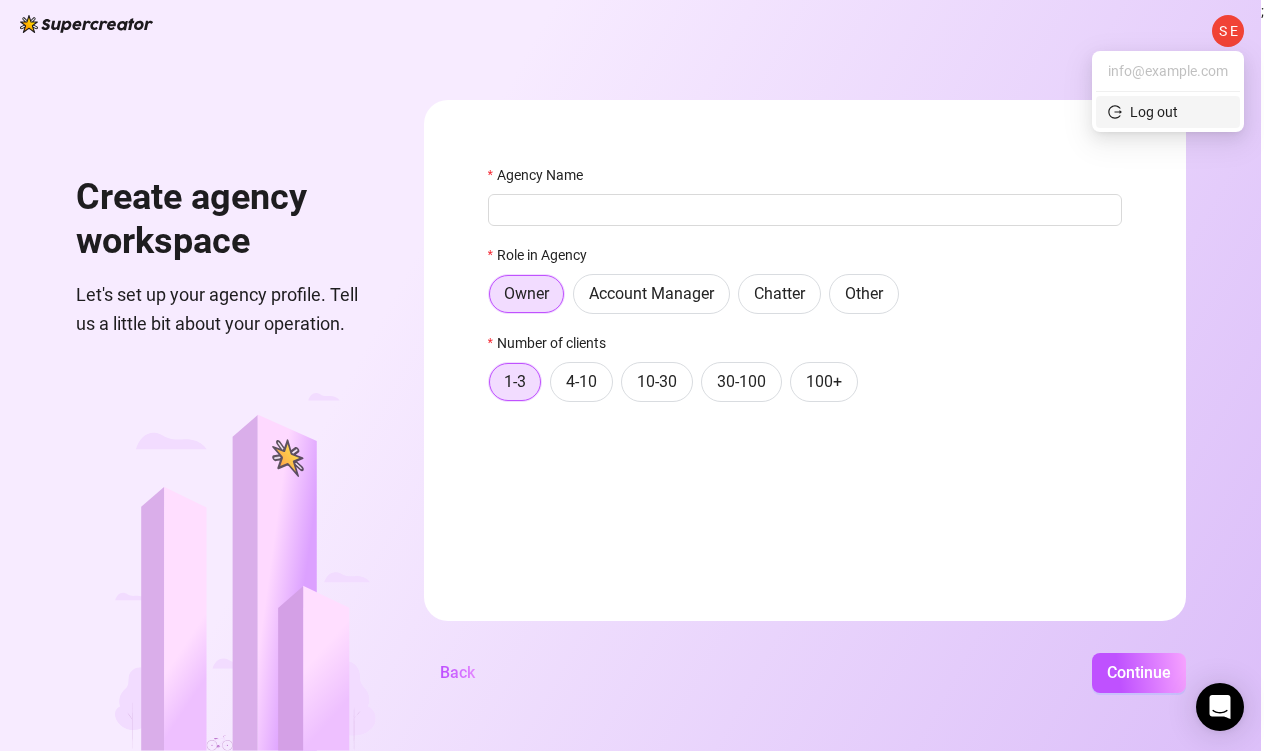click on "Log out" at bounding box center (1154, 112) 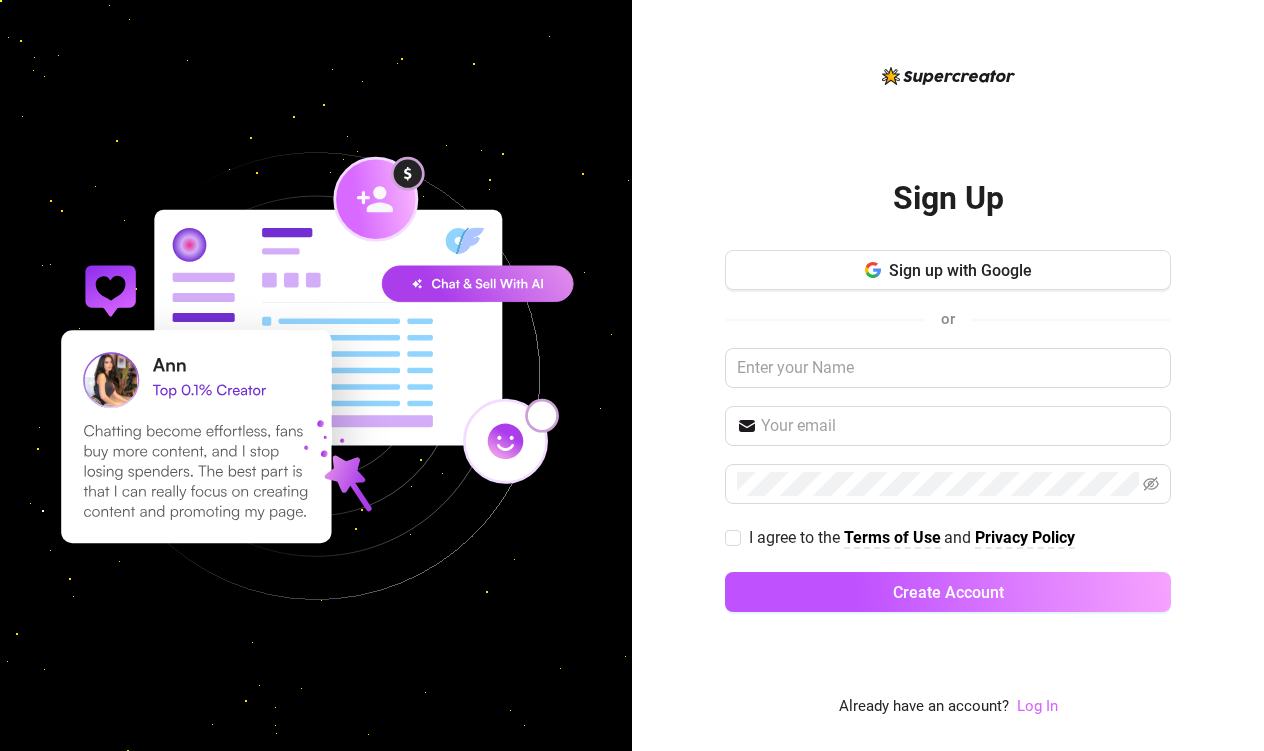 click on "Log In" at bounding box center [1037, 706] 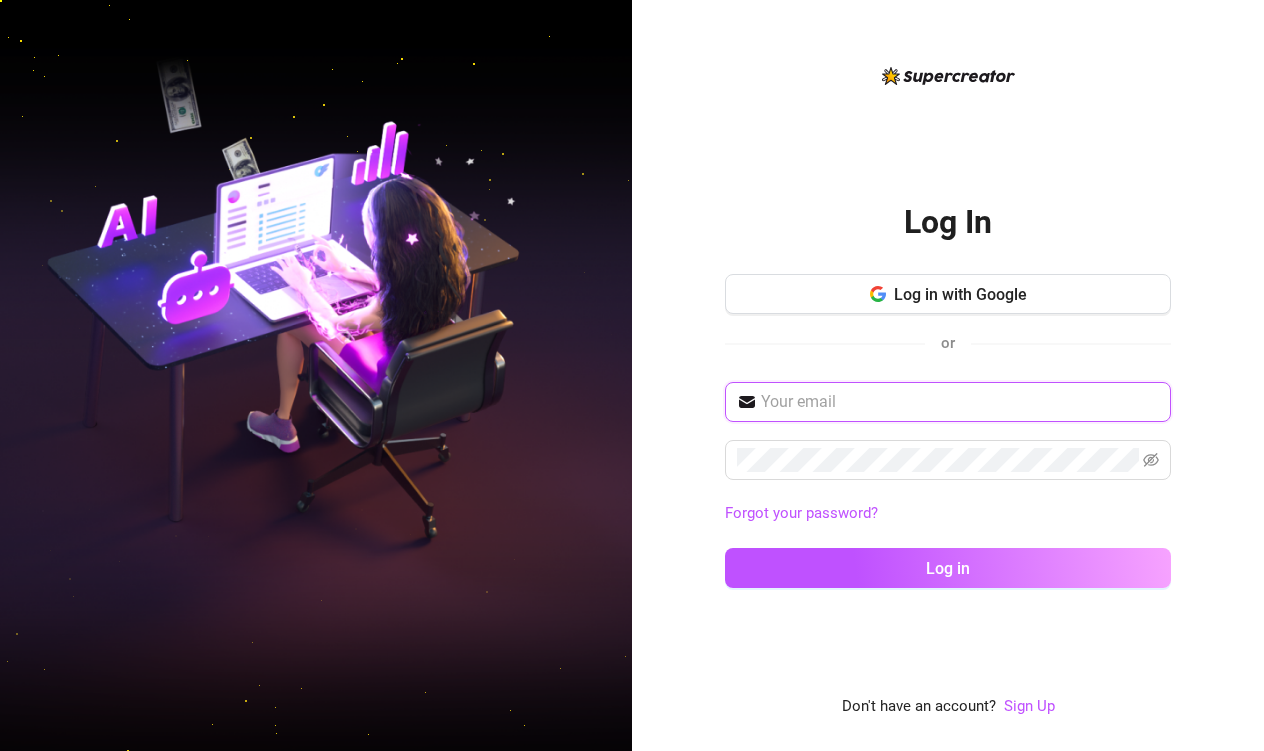 click at bounding box center (960, 402) 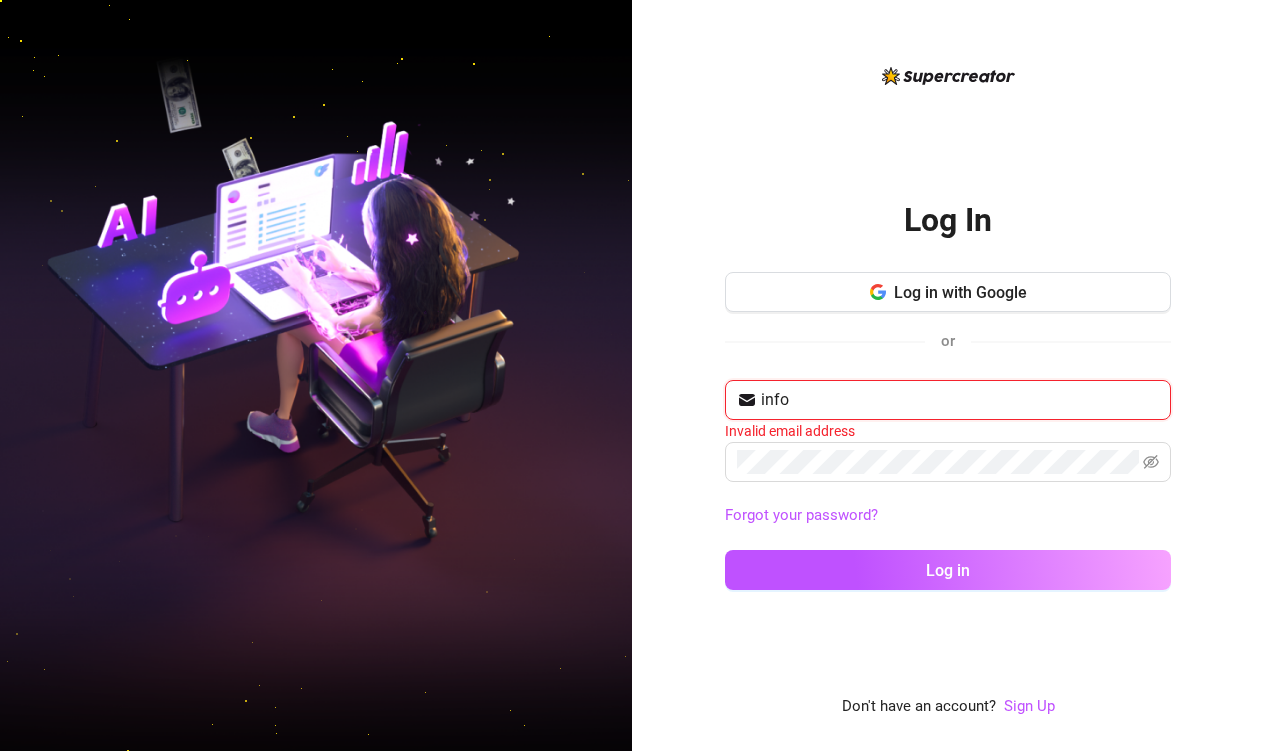type on "info@example.com" 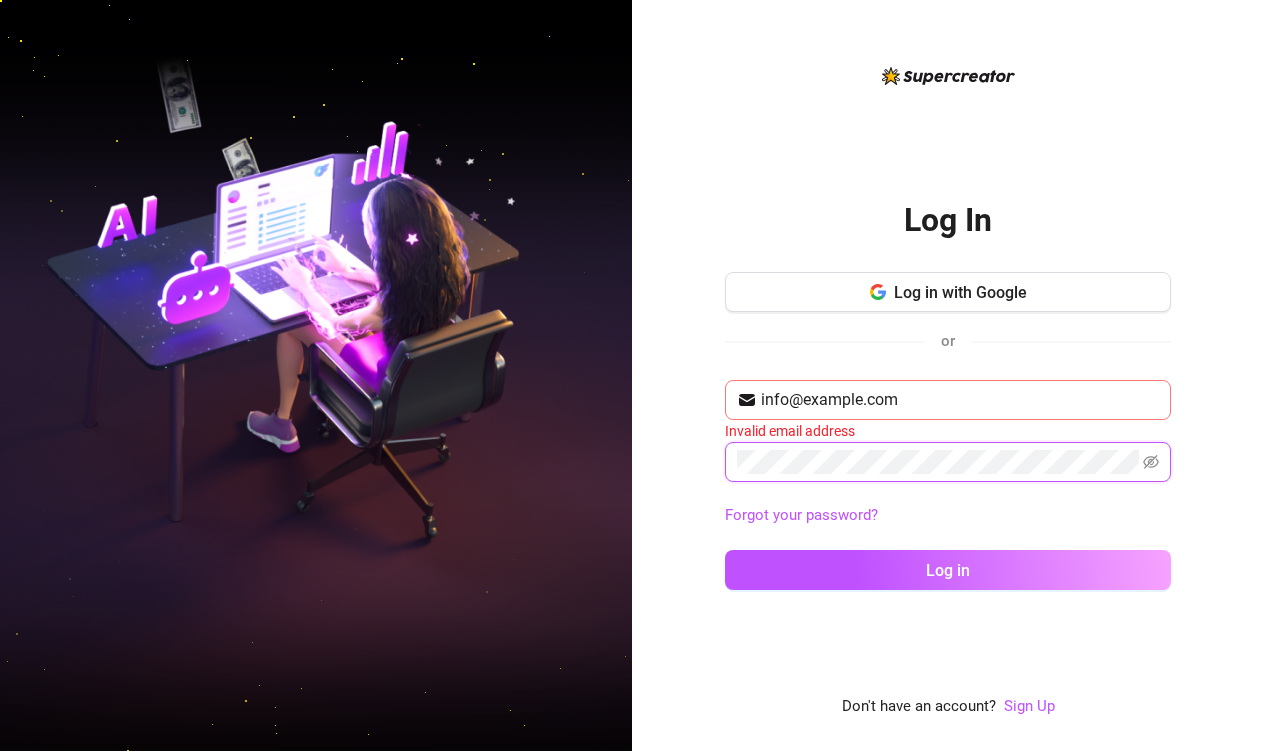 click on "Log in" at bounding box center (948, 570) 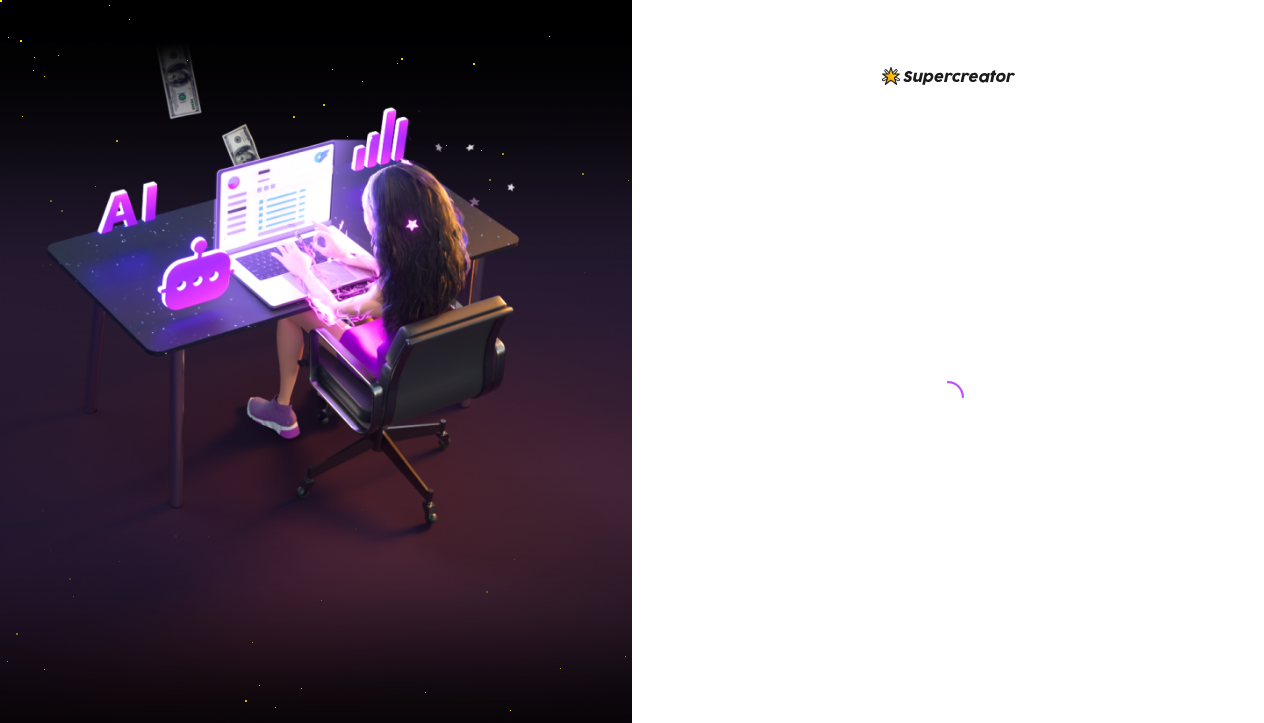 scroll, scrollTop: 0, scrollLeft: 0, axis: both 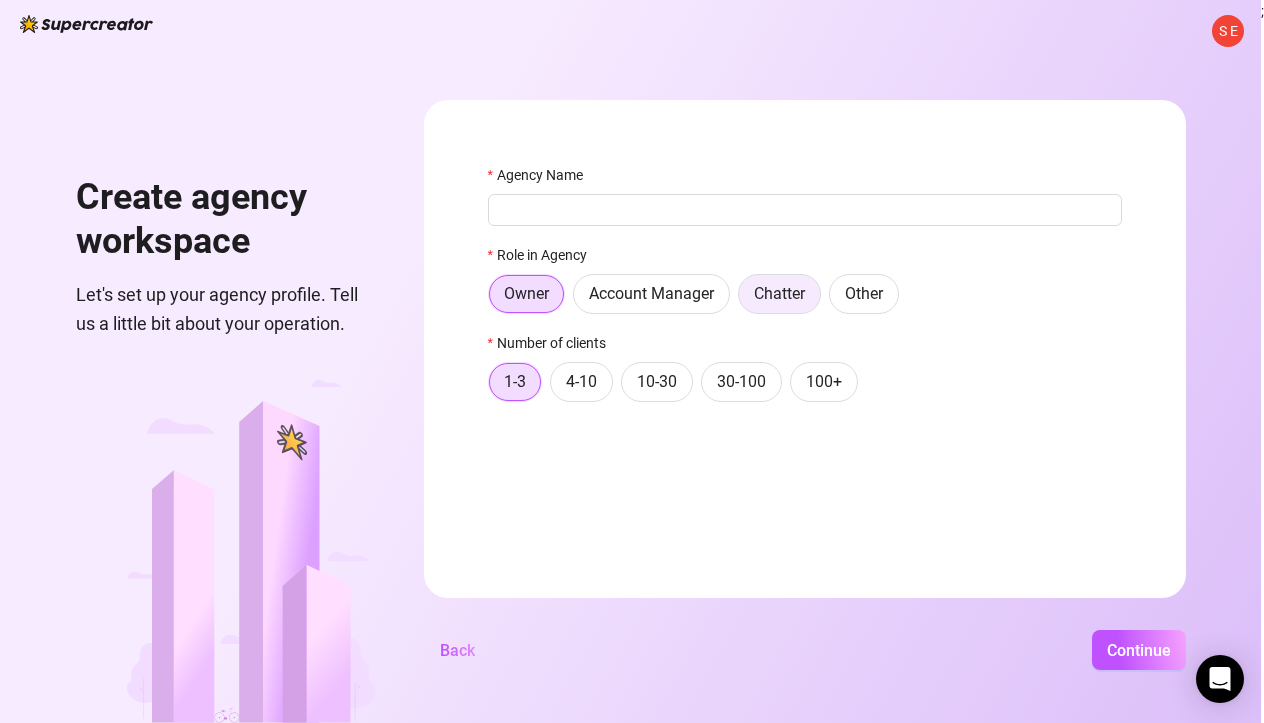 click on "Chatter" at bounding box center (779, 294) 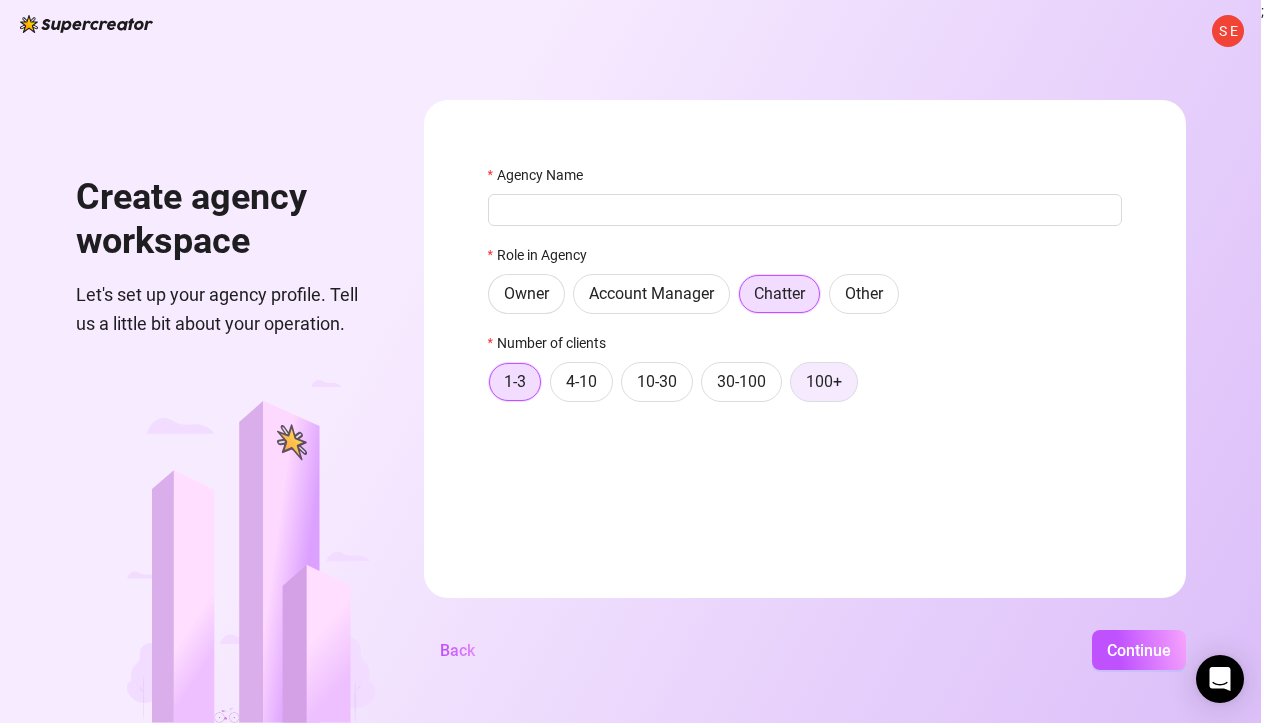 click on "100+" at bounding box center (824, 382) 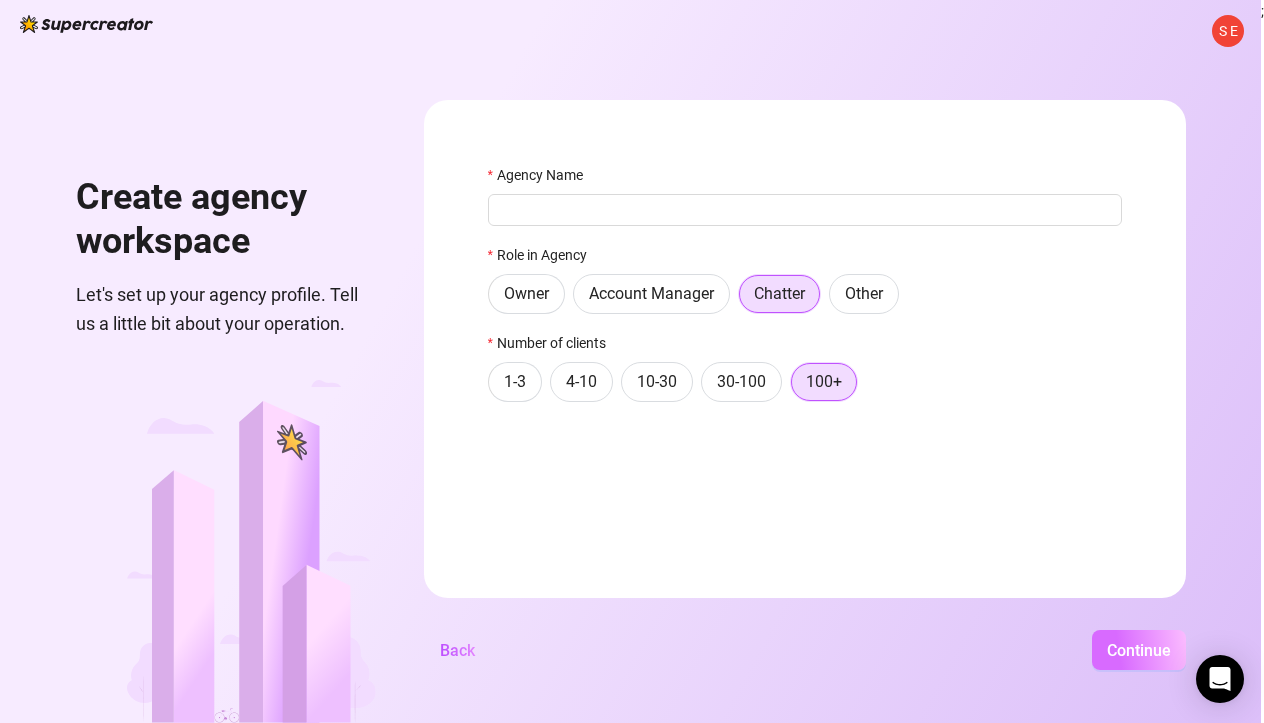 click on "Continue" at bounding box center [1139, 650] 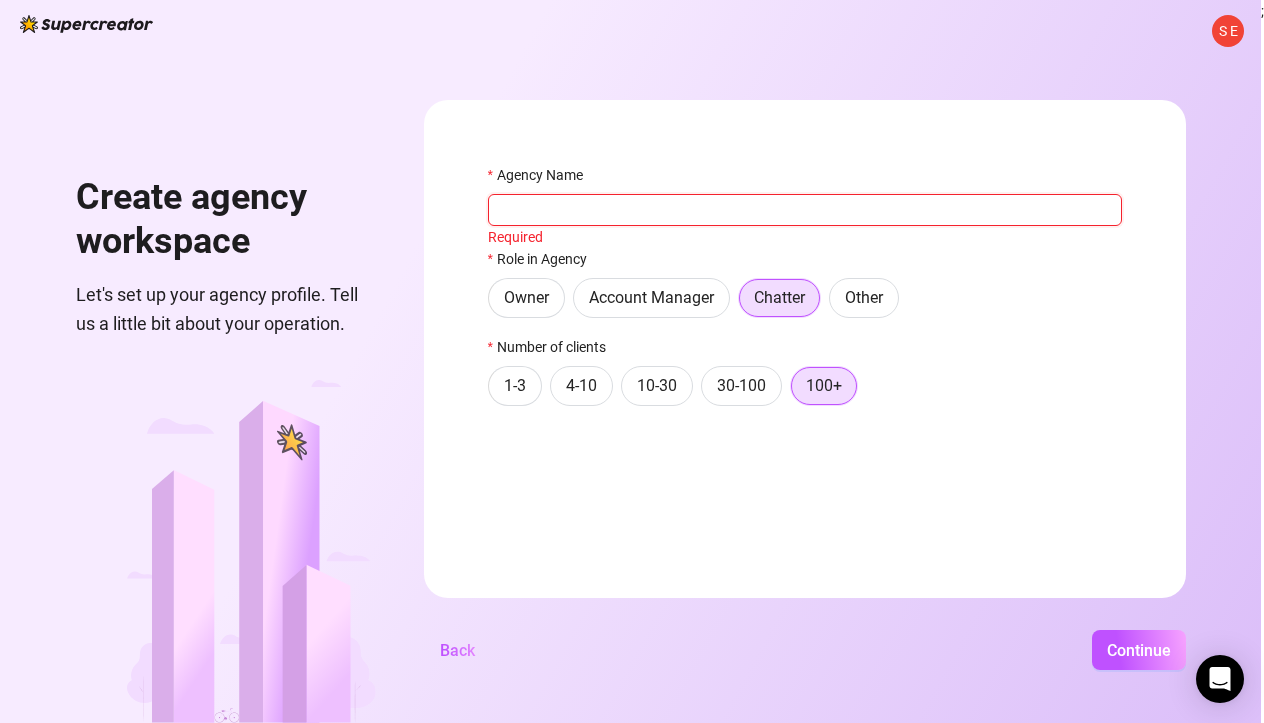click on "Agency Name" at bounding box center [805, 210] 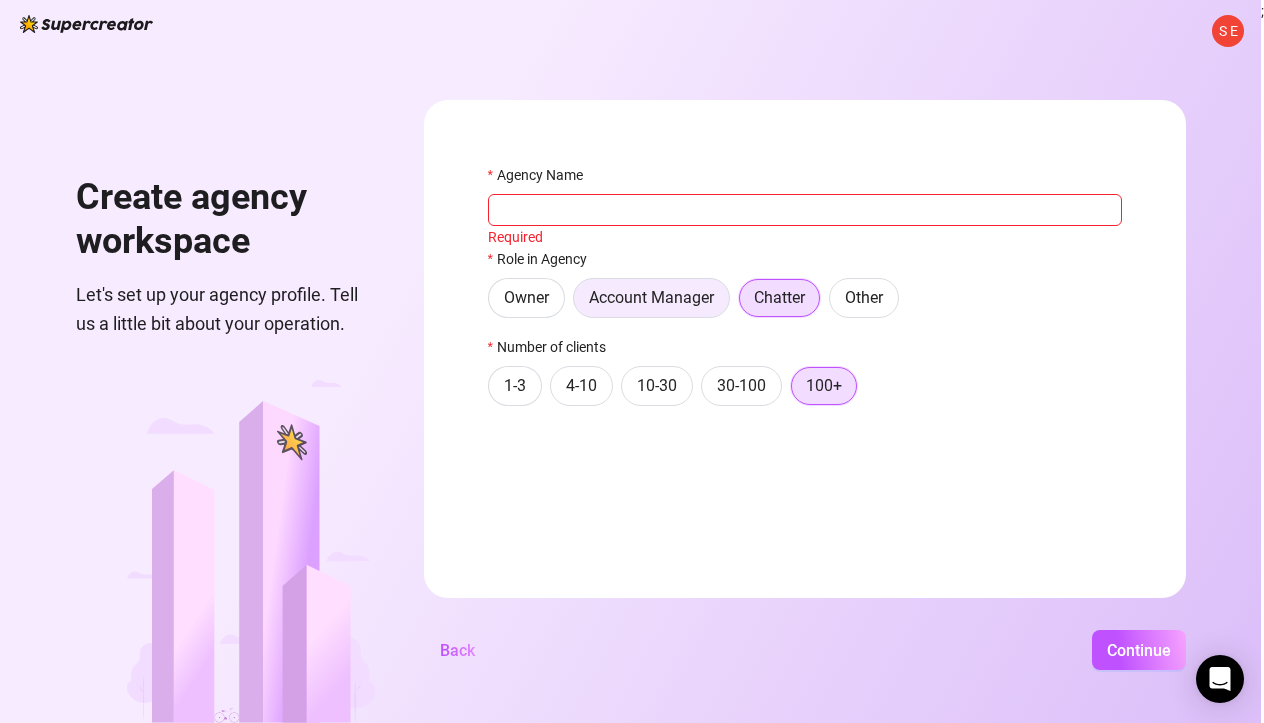 click on "Account Manager" at bounding box center [651, 298] 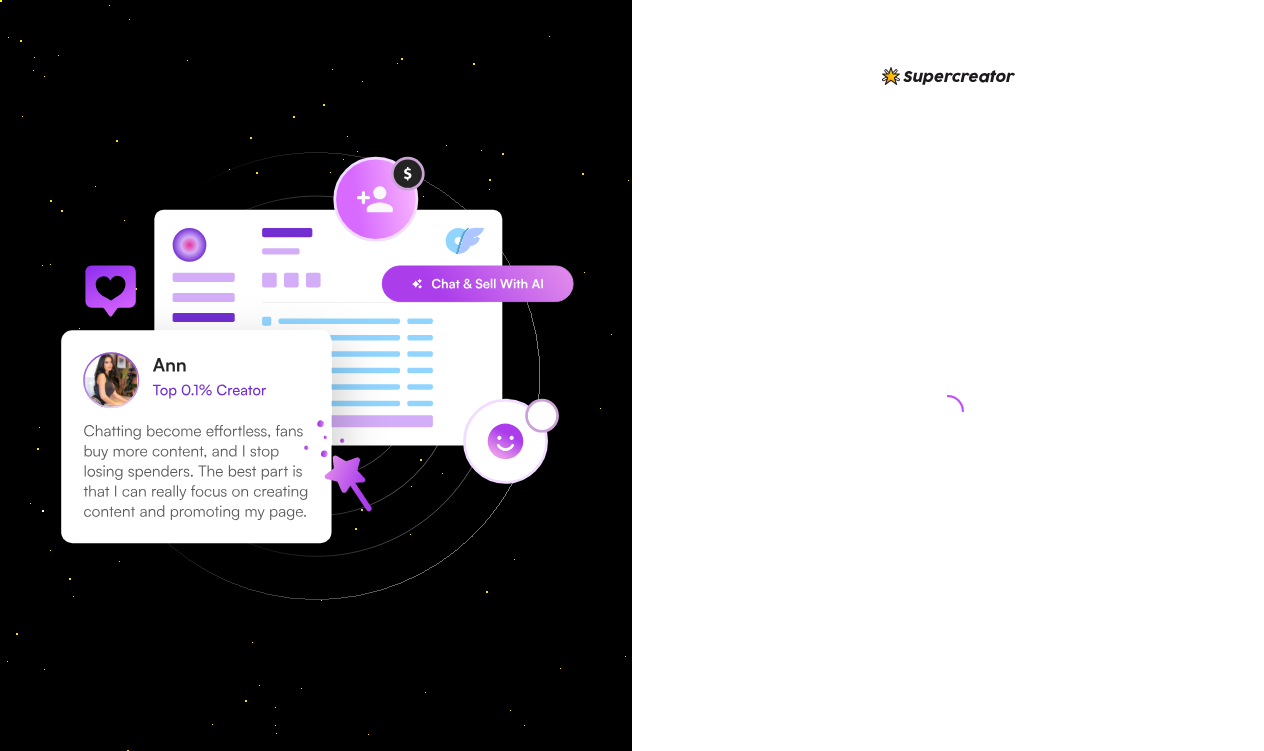 scroll, scrollTop: 0, scrollLeft: 0, axis: both 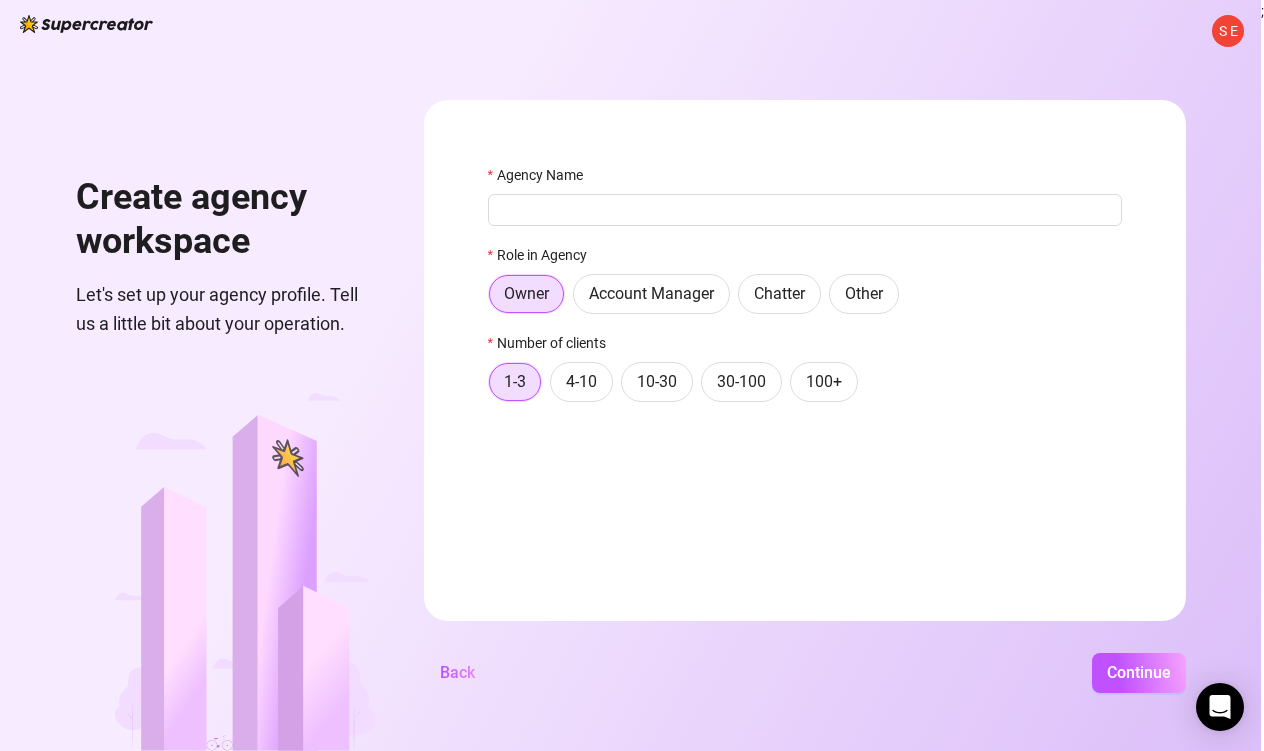 click on "S E" at bounding box center [1228, 31] 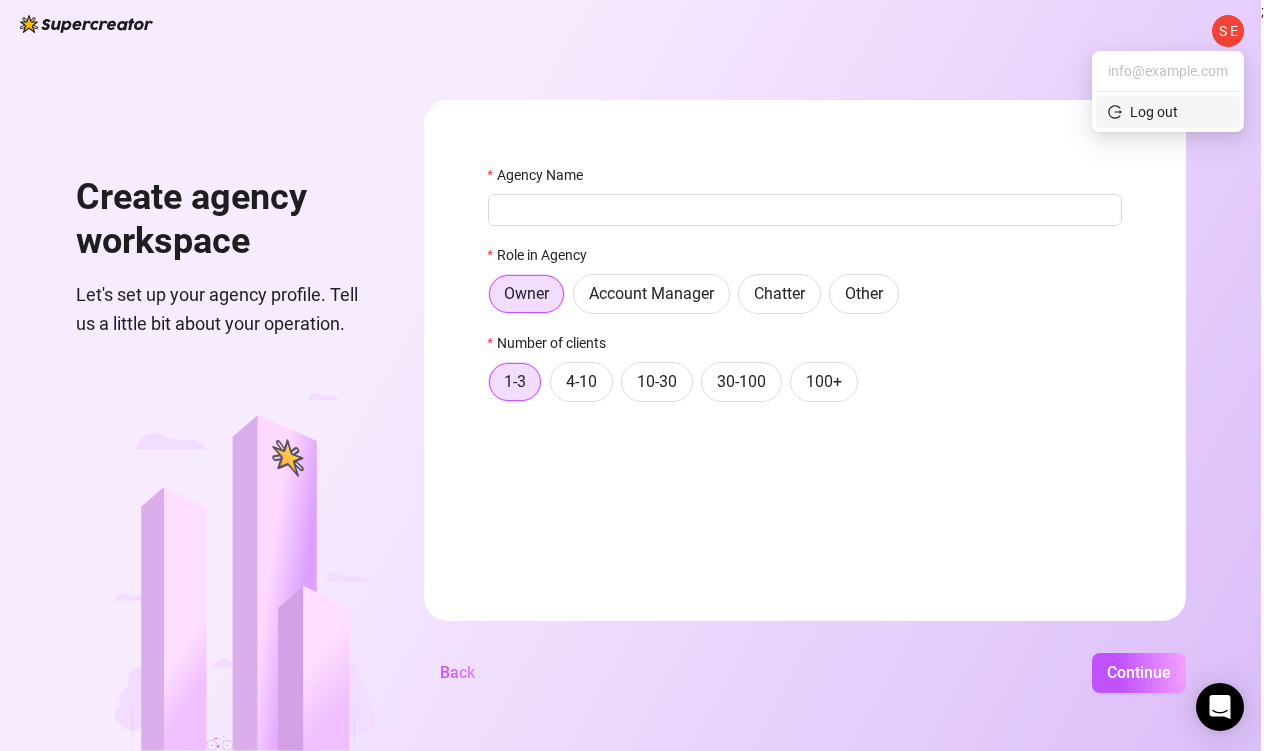 click on "Log out" at bounding box center (1154, 112) 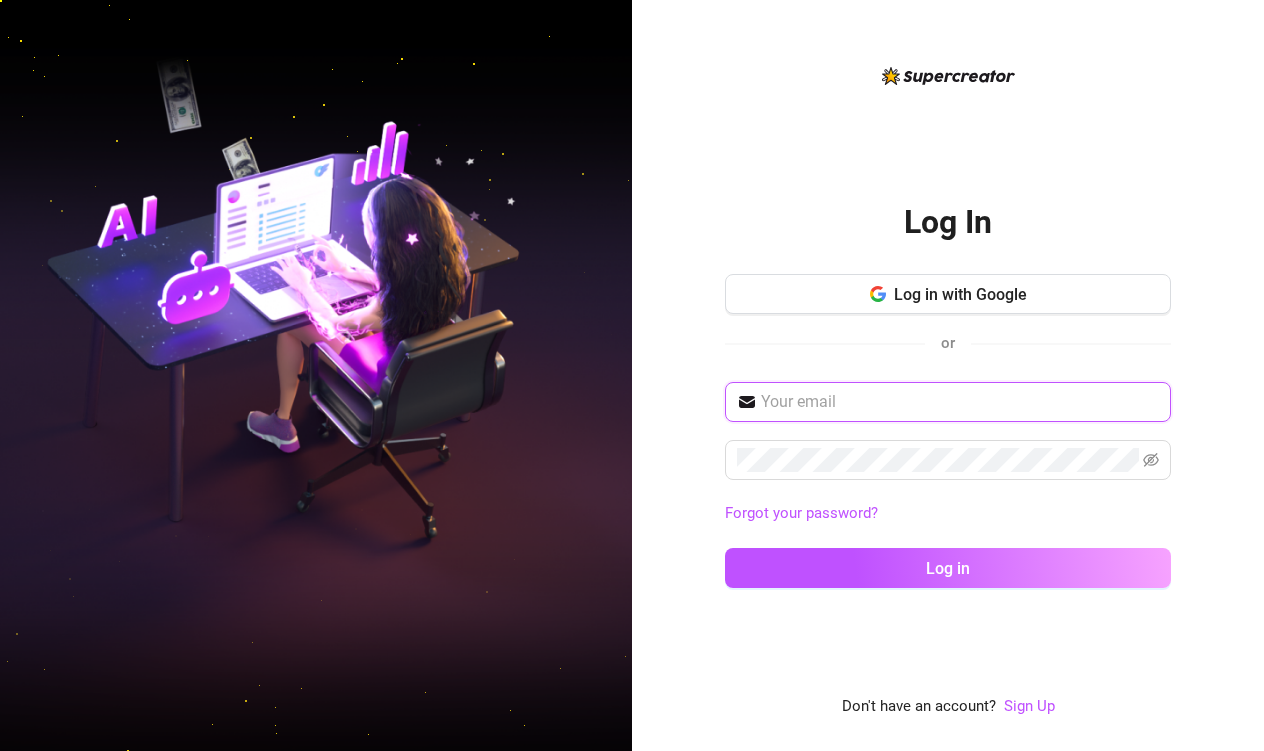 click at bounding box center (960, 402) 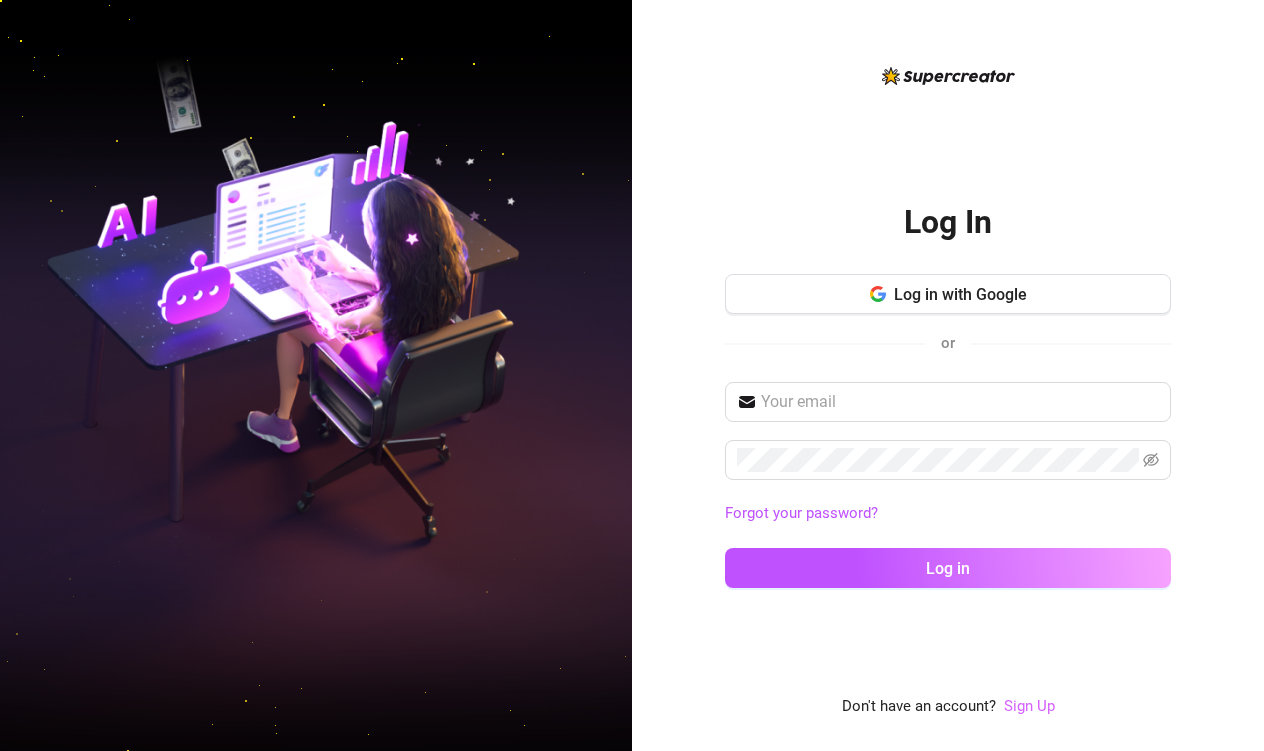 click on "Sign Up" at bounding box center (1029, 706) 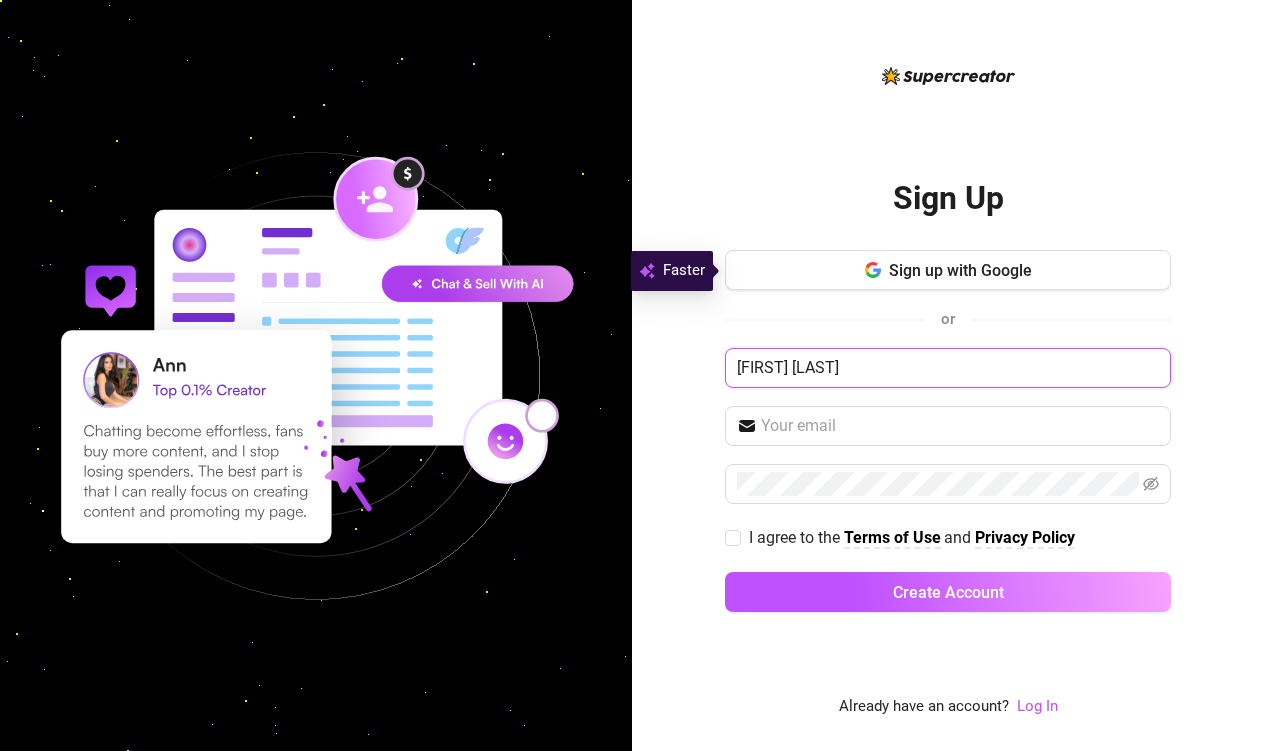 type on "[FIRST] [LAST]" 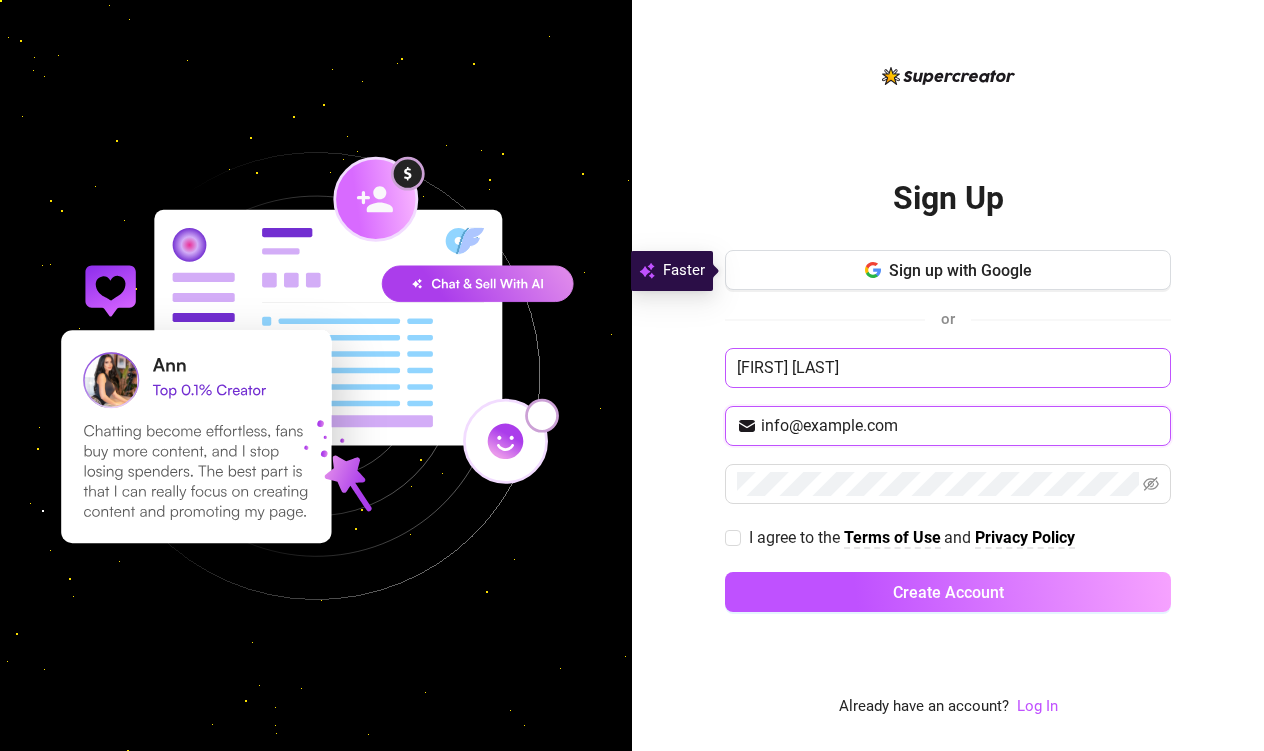 type on "info@example.com" 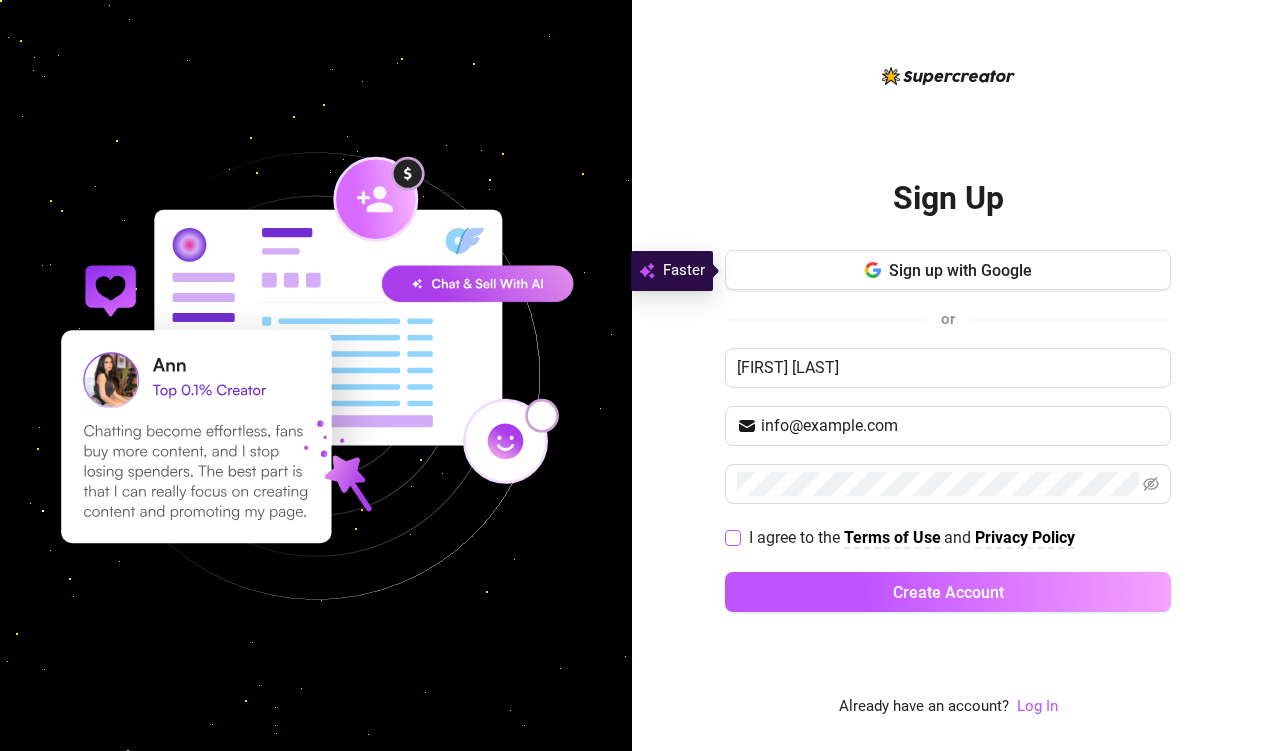 click on "I agree to the   Terms of Use   and   Privacy Policy" at bounding box center [732, 537] 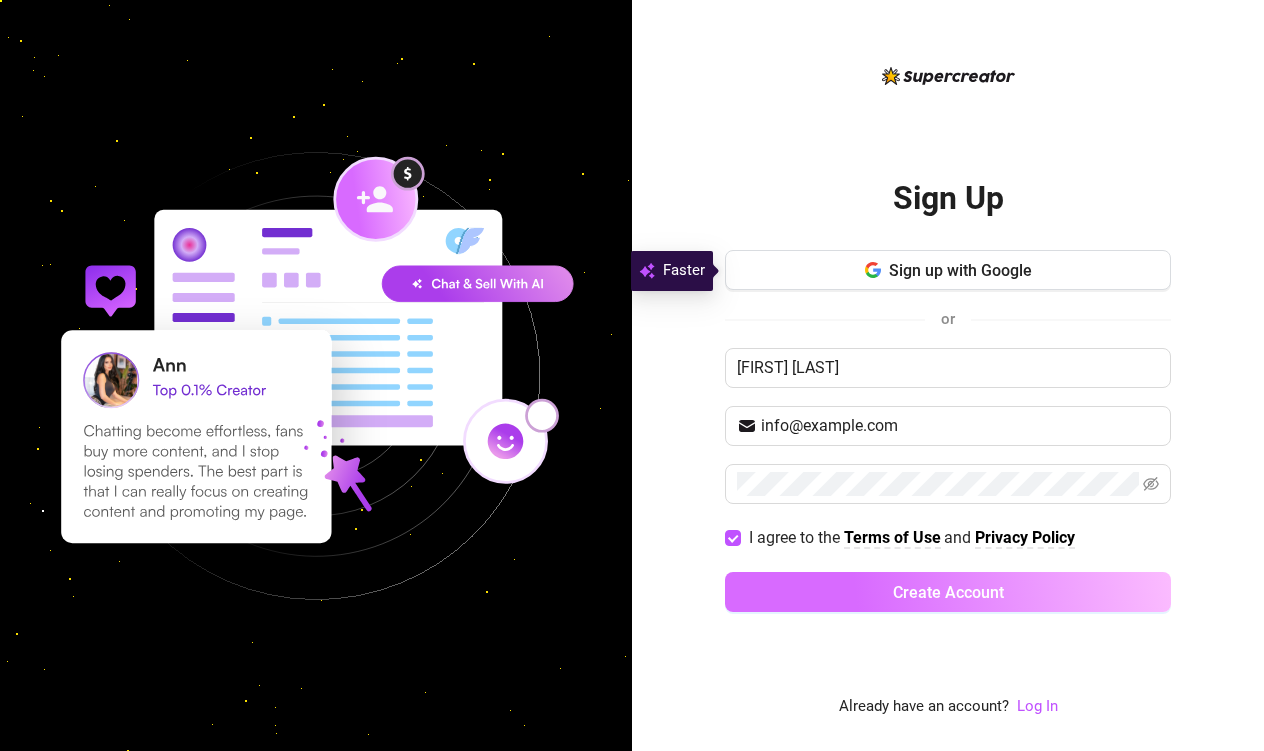 click on "Create Account" at bounding box center [948, 592] 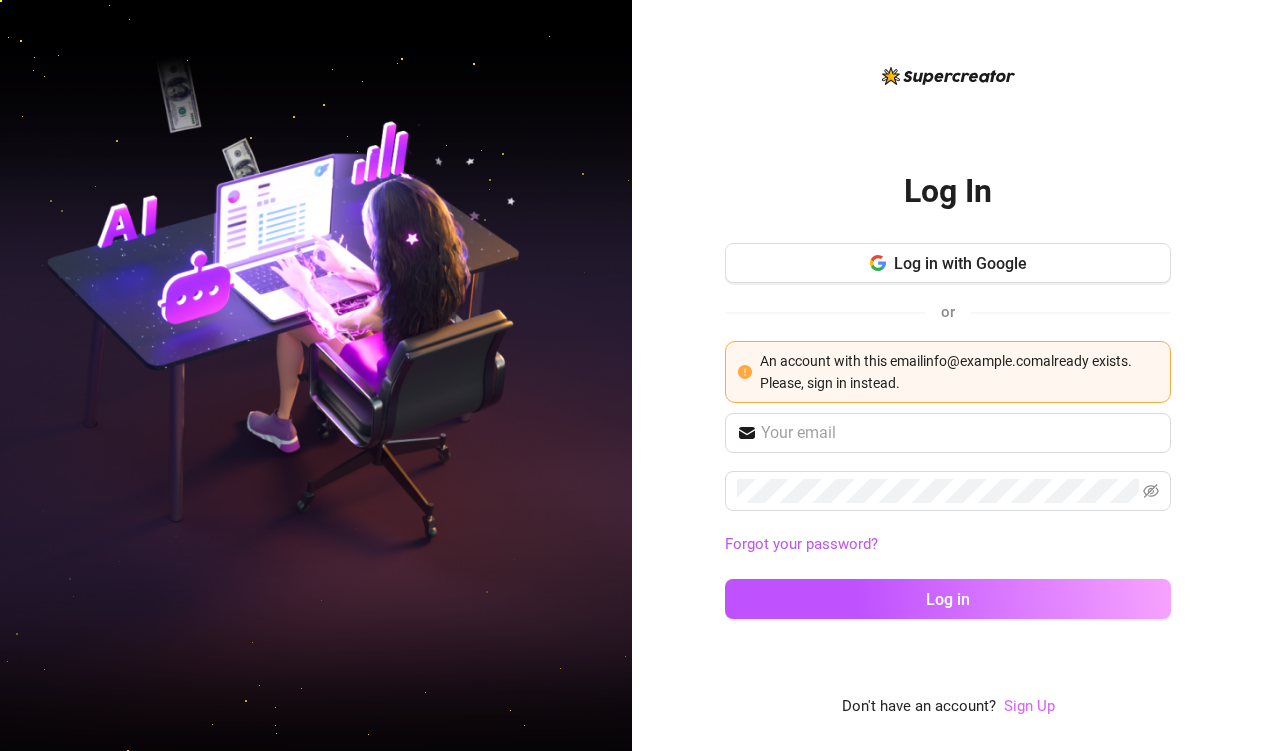click on "Sign Up" at bounding box center (1029, 706) 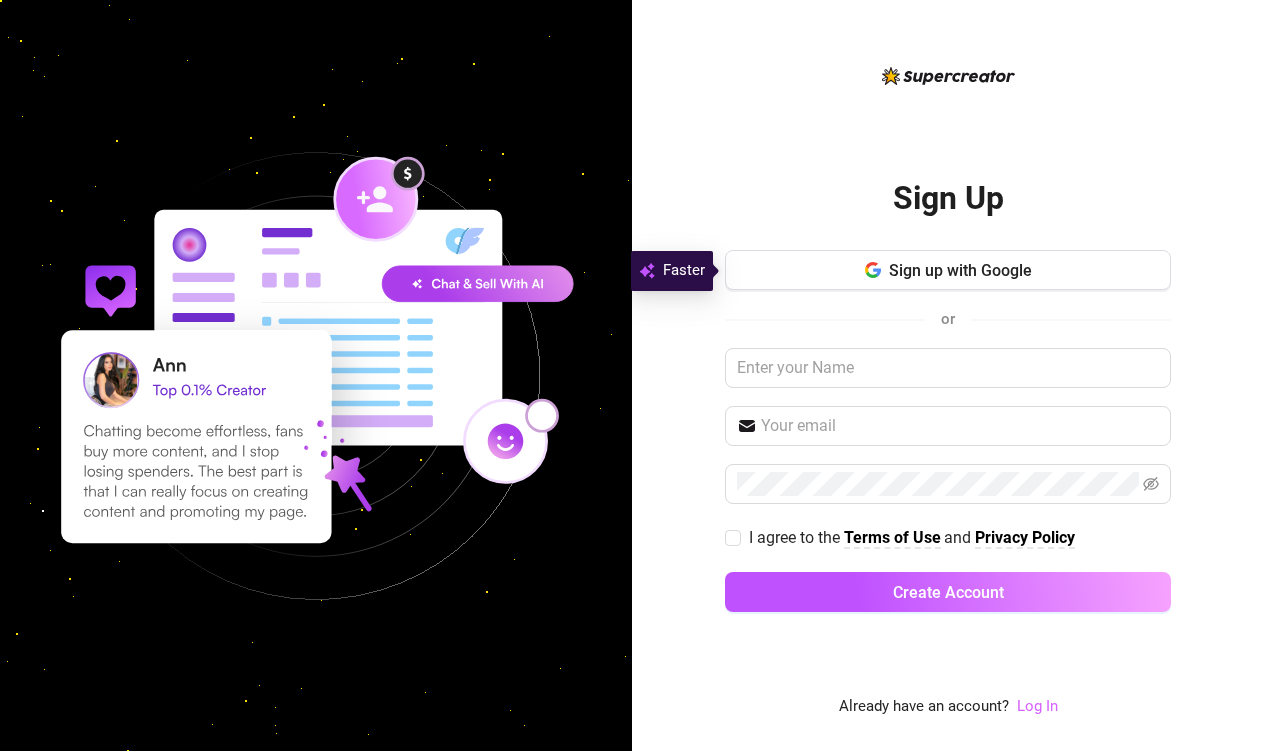 click on "Log In" at bounding box center [1037, 706] 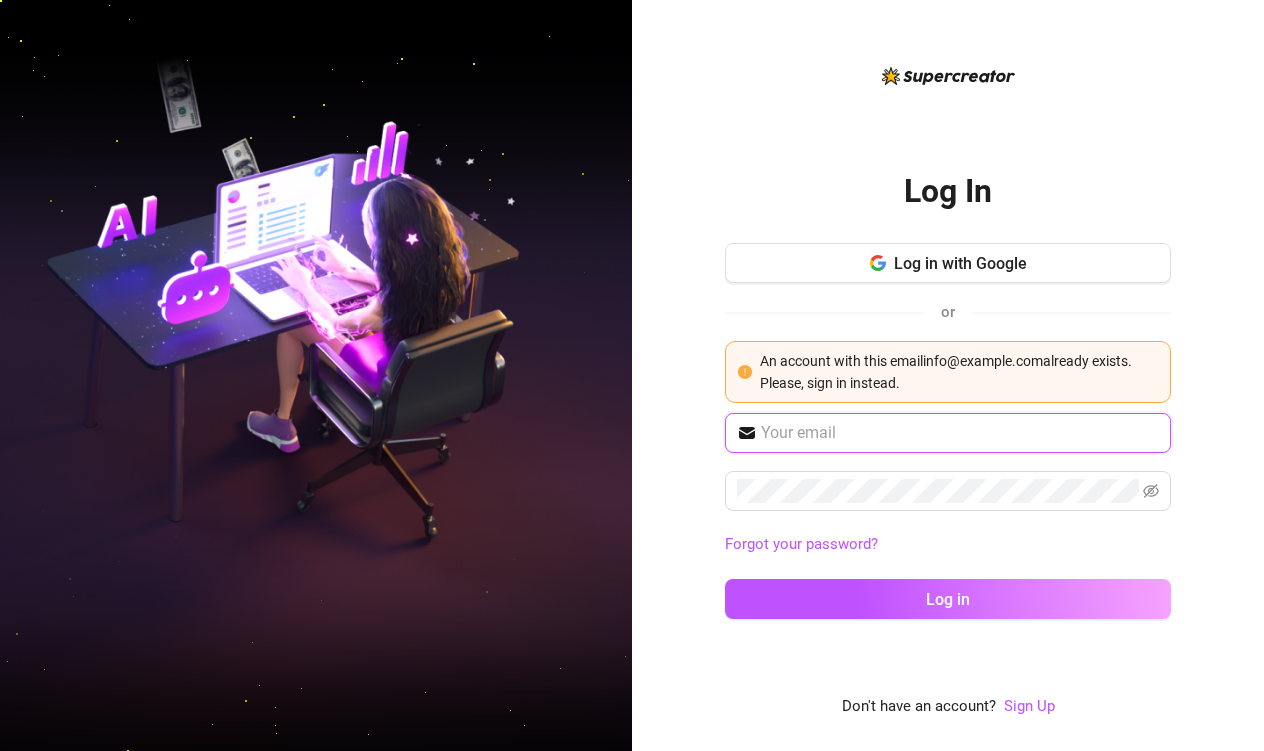 type on "info@example.com" 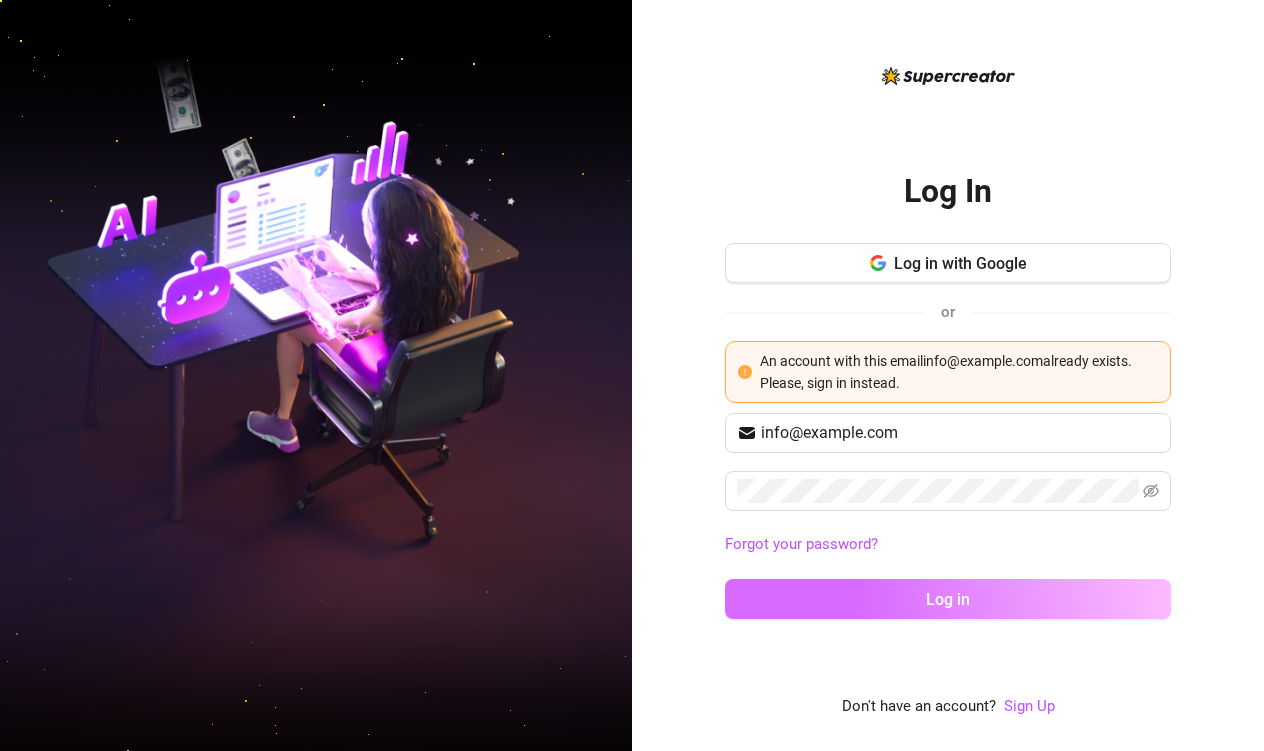 click on "Log in" at bounding box center [948, 599] 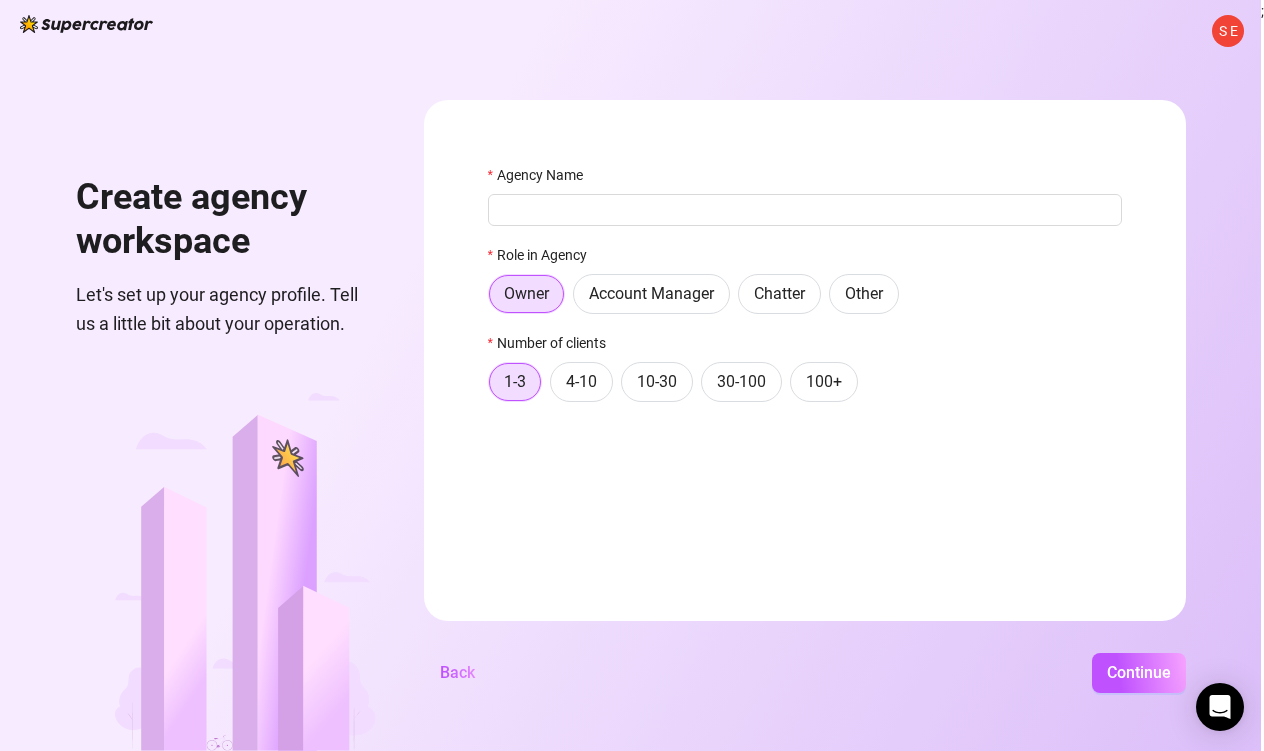 scroll, scrollTop: 0, scrollLeft: 0, axis: both 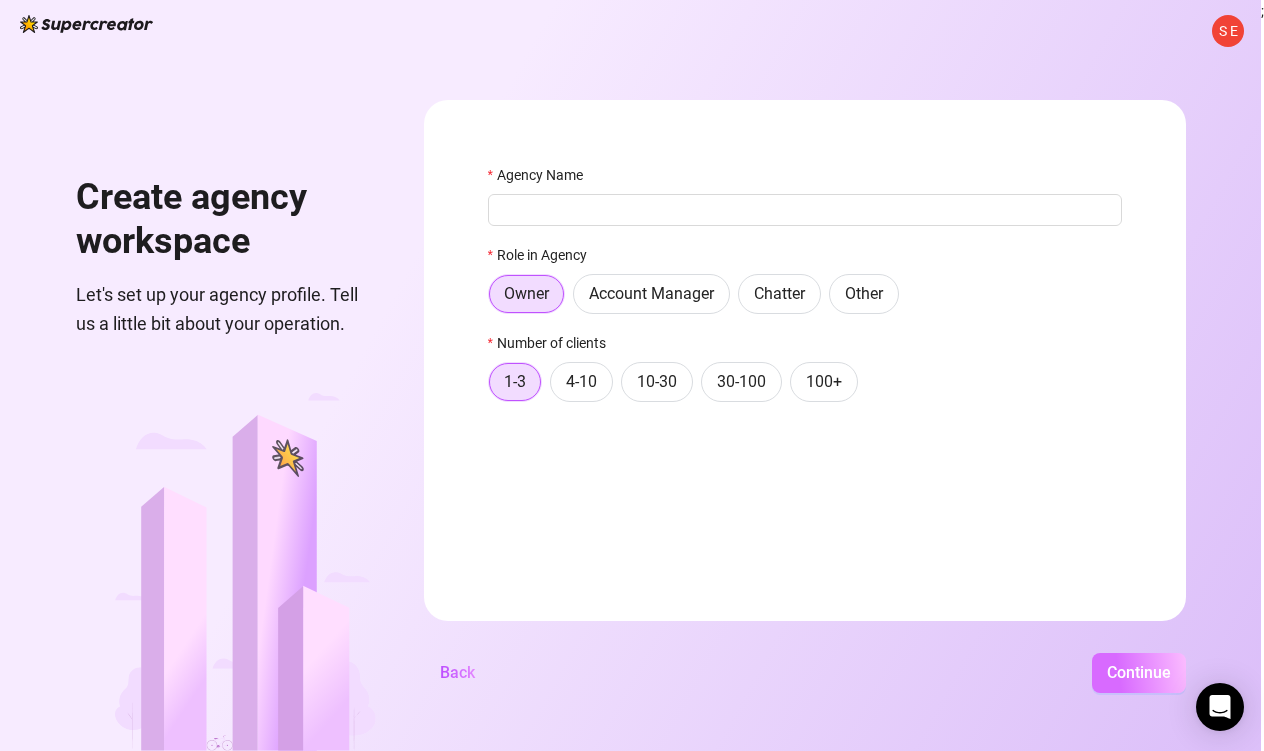 click on "Continue" at bounding box center (1139, 673) 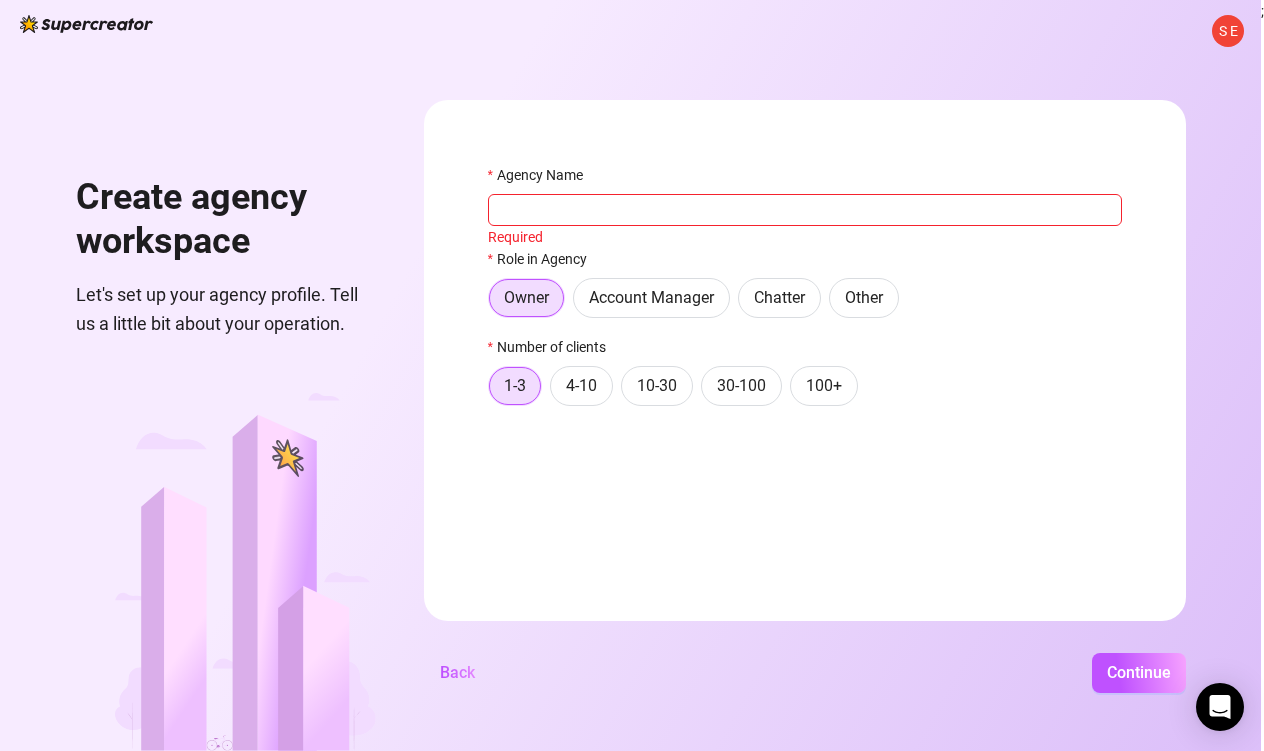 click on "Create agency workspace" at bounding box center (226, 219) 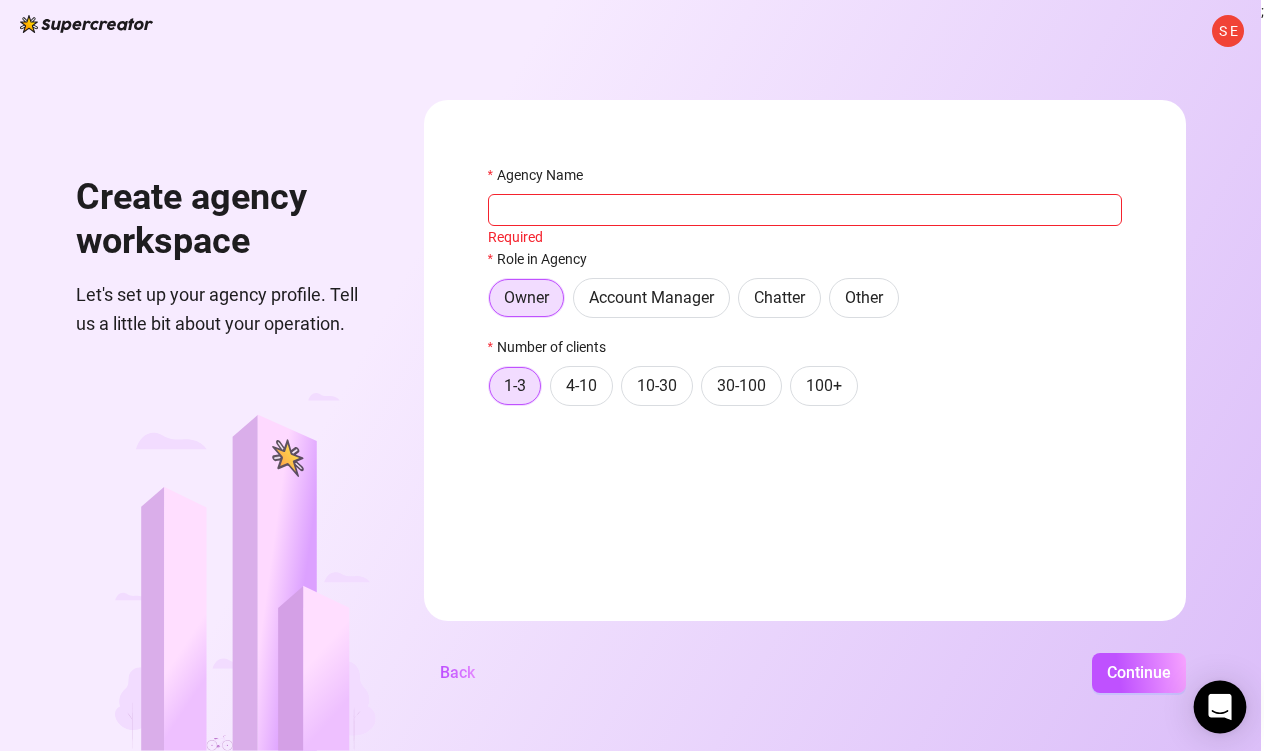 click 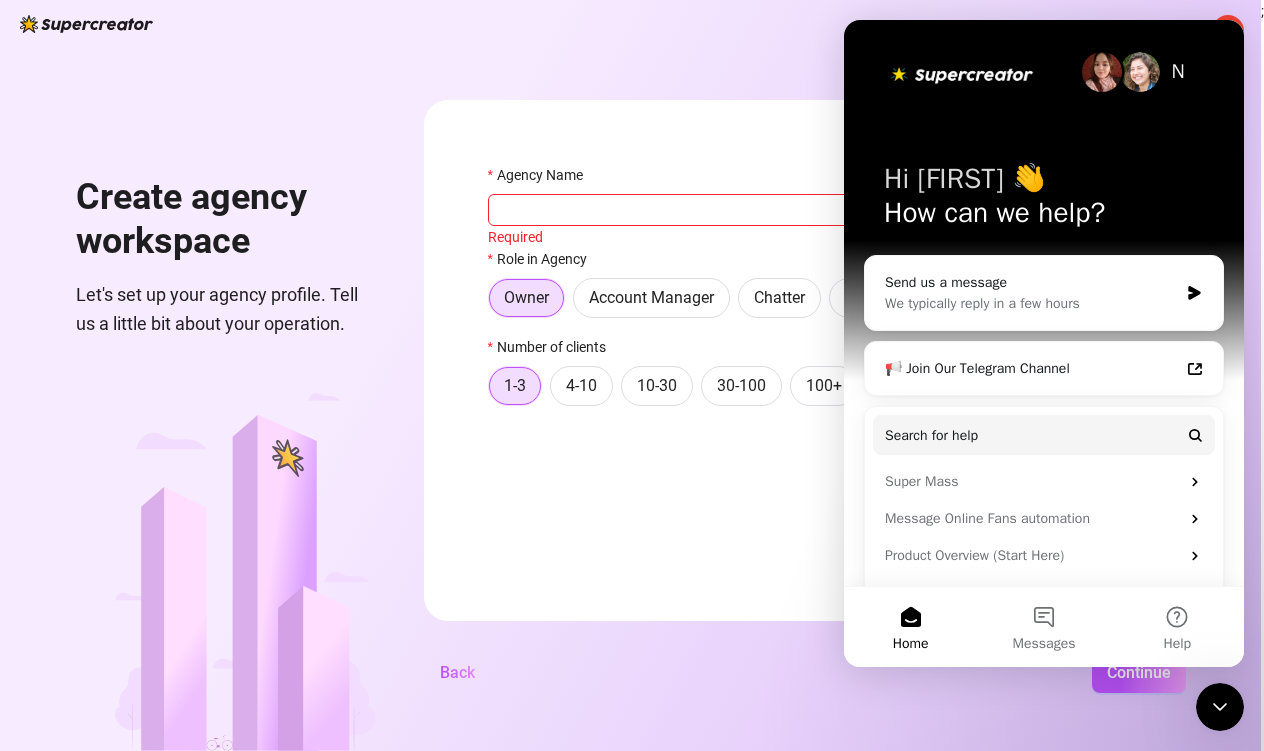 scroll, scrollTop: 0, scrollLeft: 0, axis: both 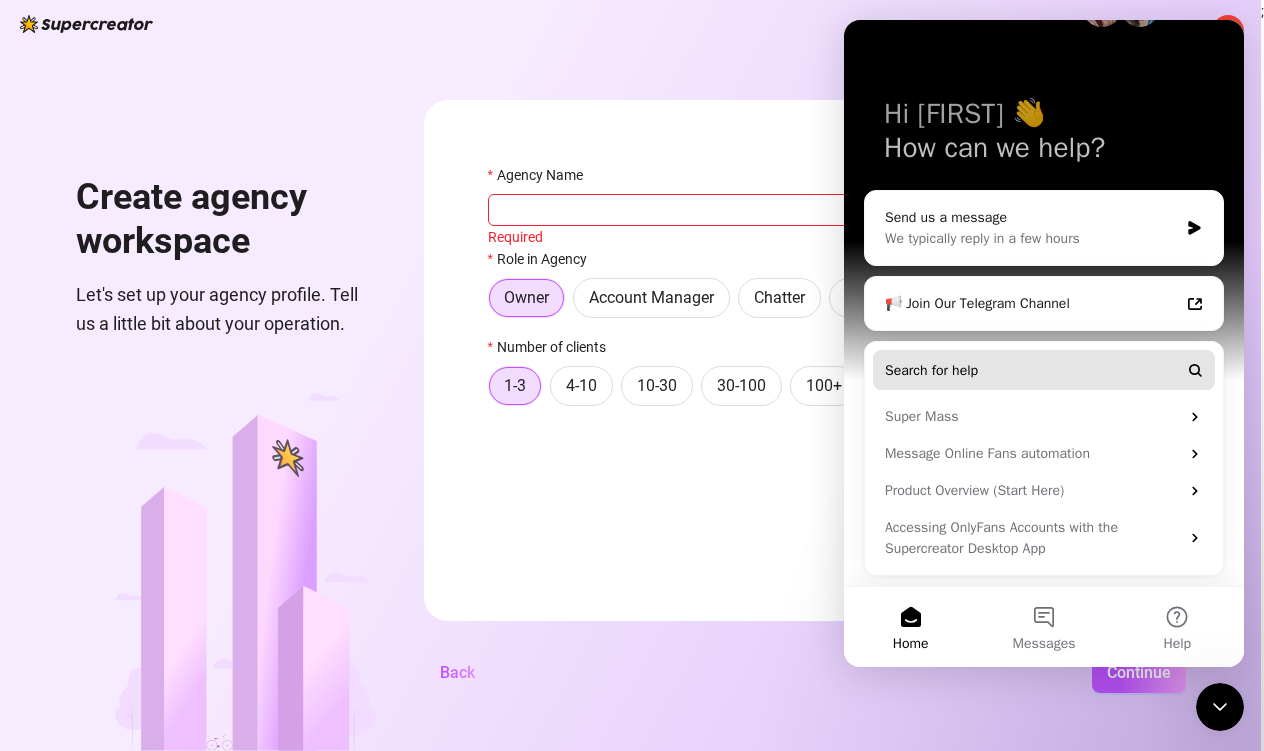 click on "Search for help" at bounding box center (1044, 370) 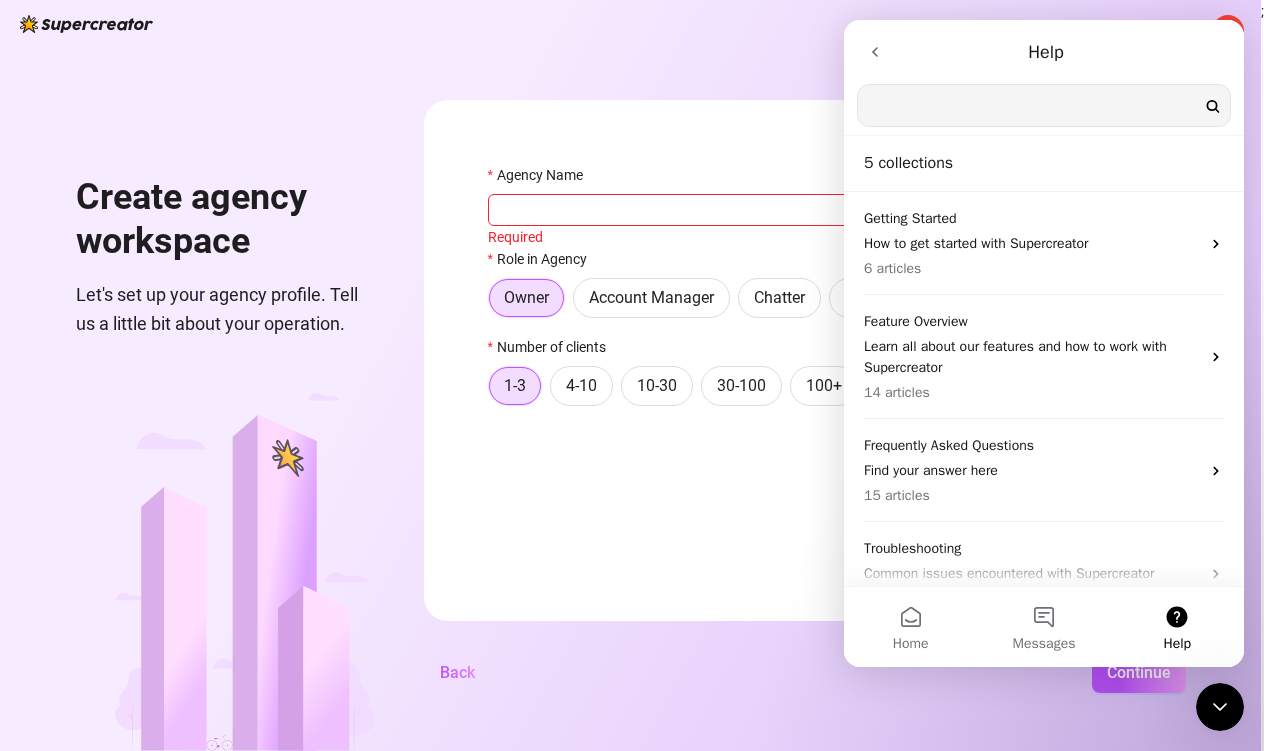 scroll, scrollTop: 0, scrollLeft: 0, axis: both 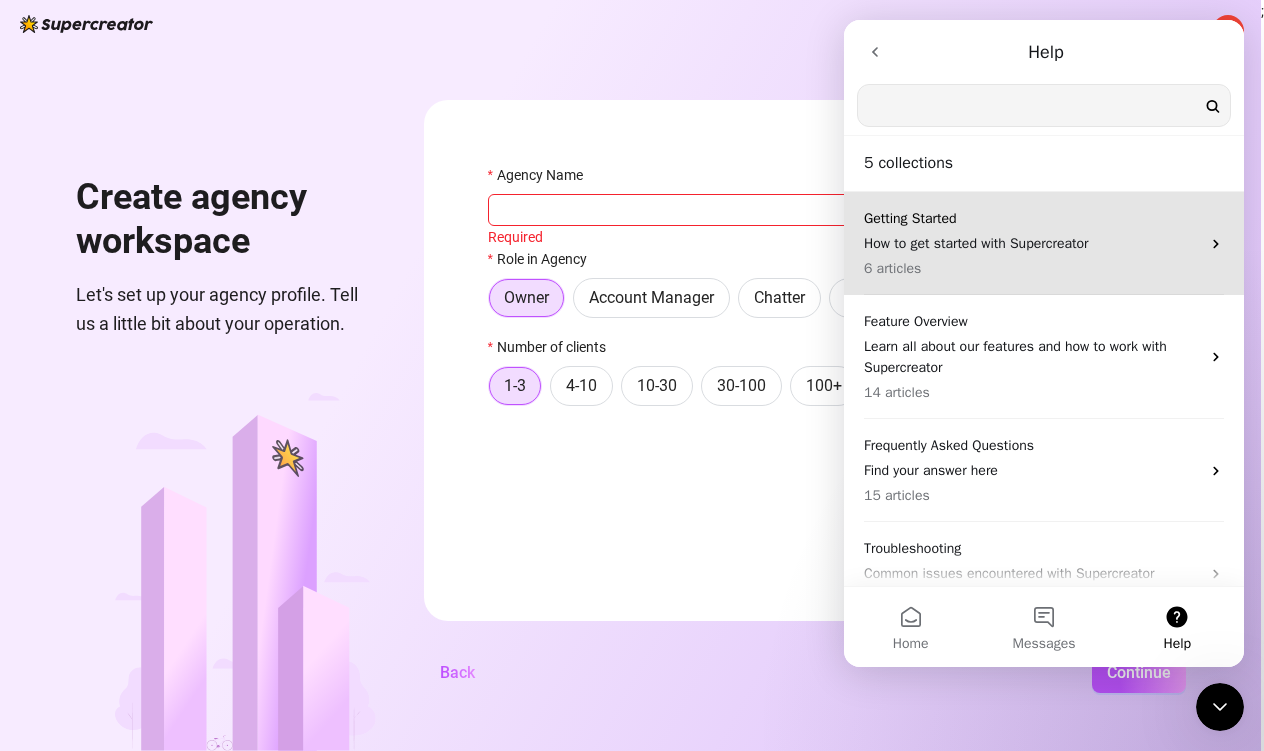 click on "6 articles" at bounding box center (1032, 268) 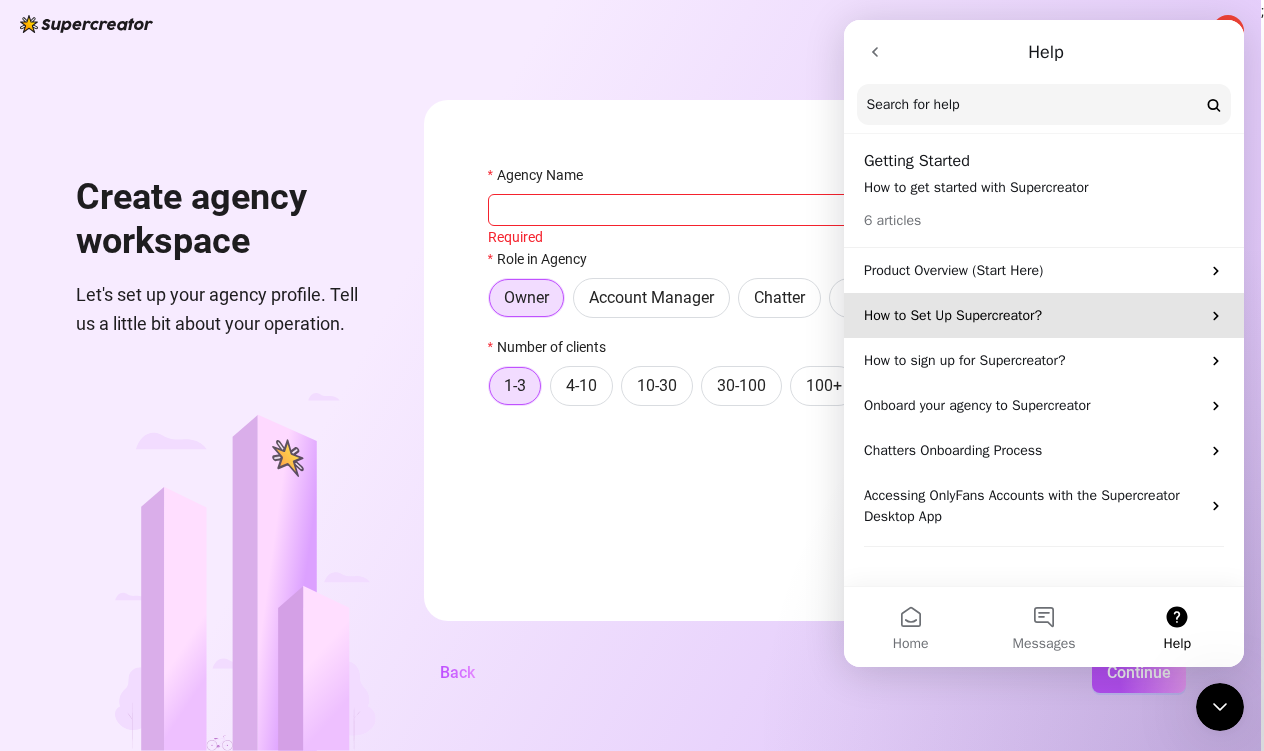 scroll, scrollTop: 0, scrollLeft: 0, axis: both 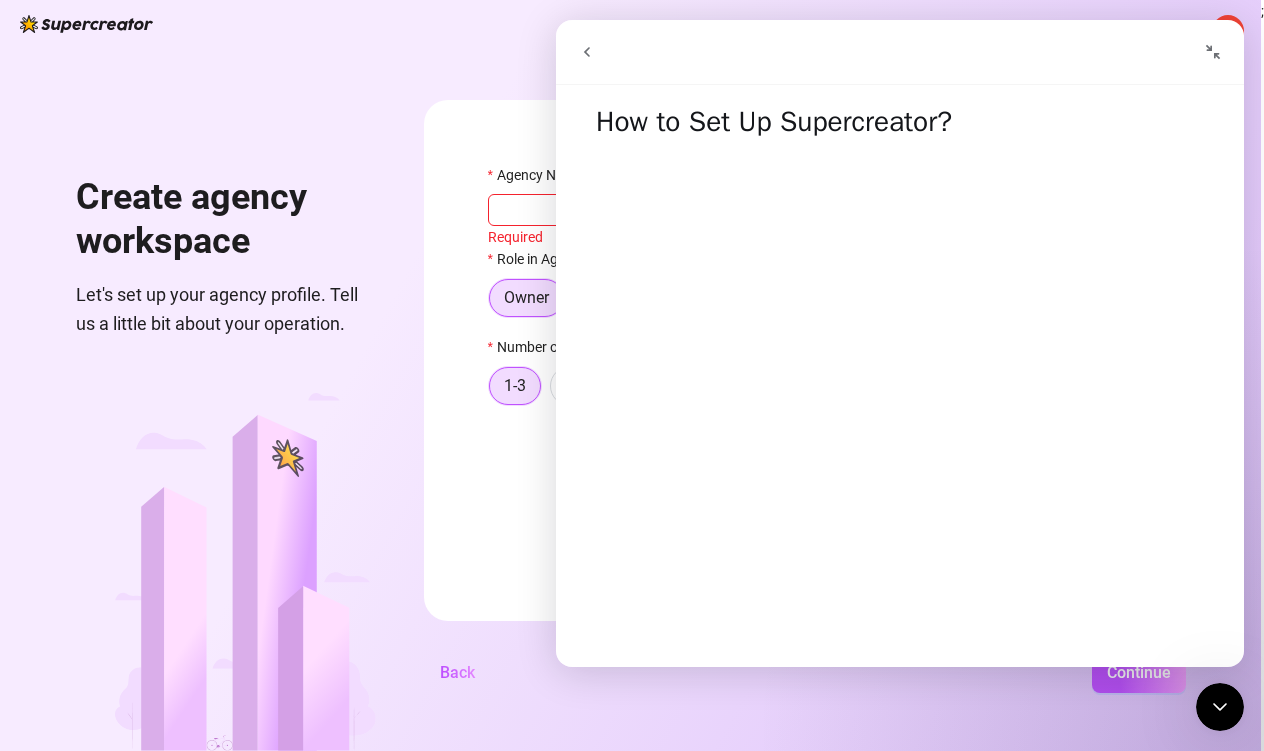 click at bounding box center [587, 52] 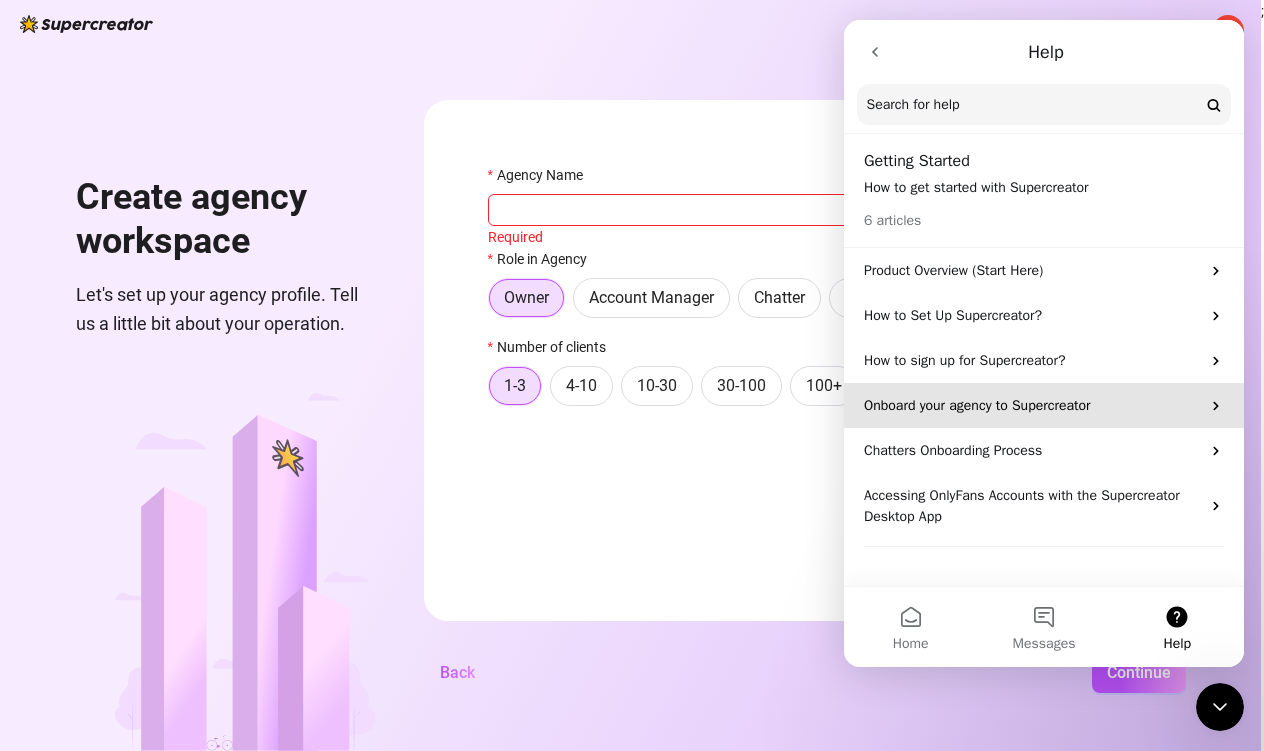 click on "Onboard your agency to Supercreator" at bounding box center (1032, 405) 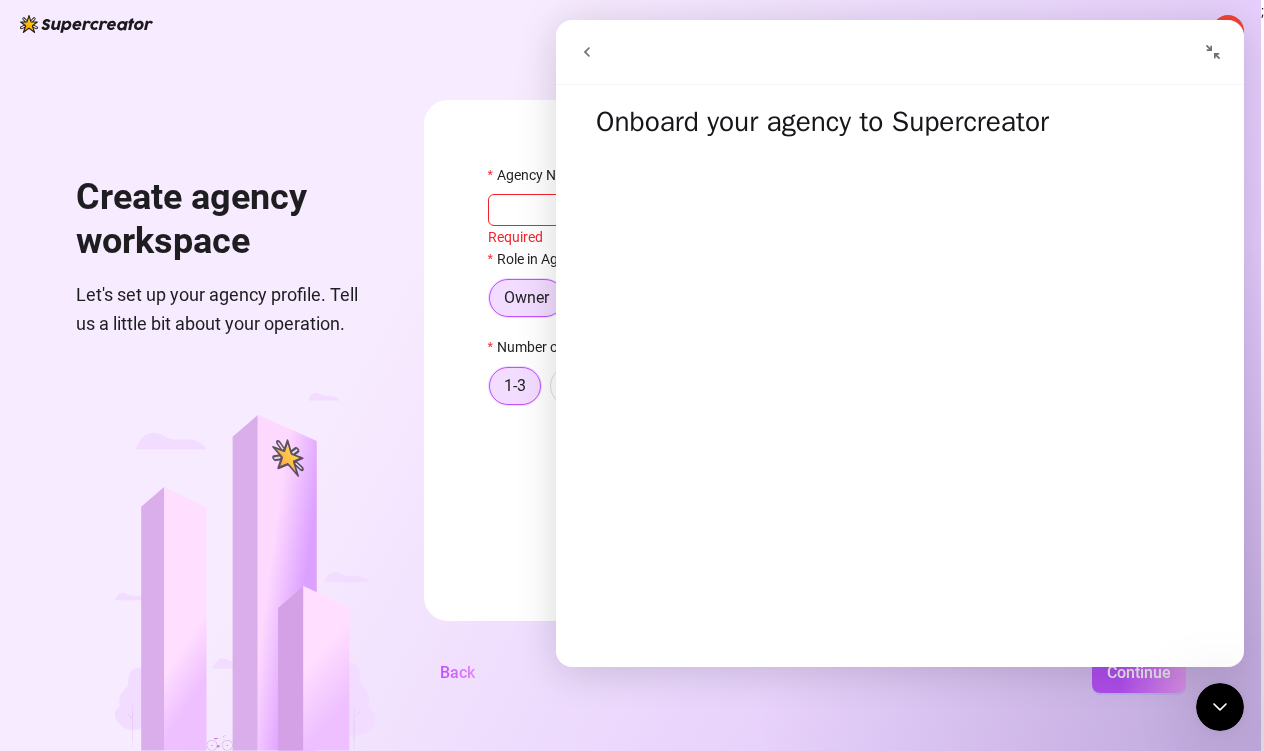 scroll, scrollTop: -2, scrollLeft: 0, axis: vertical 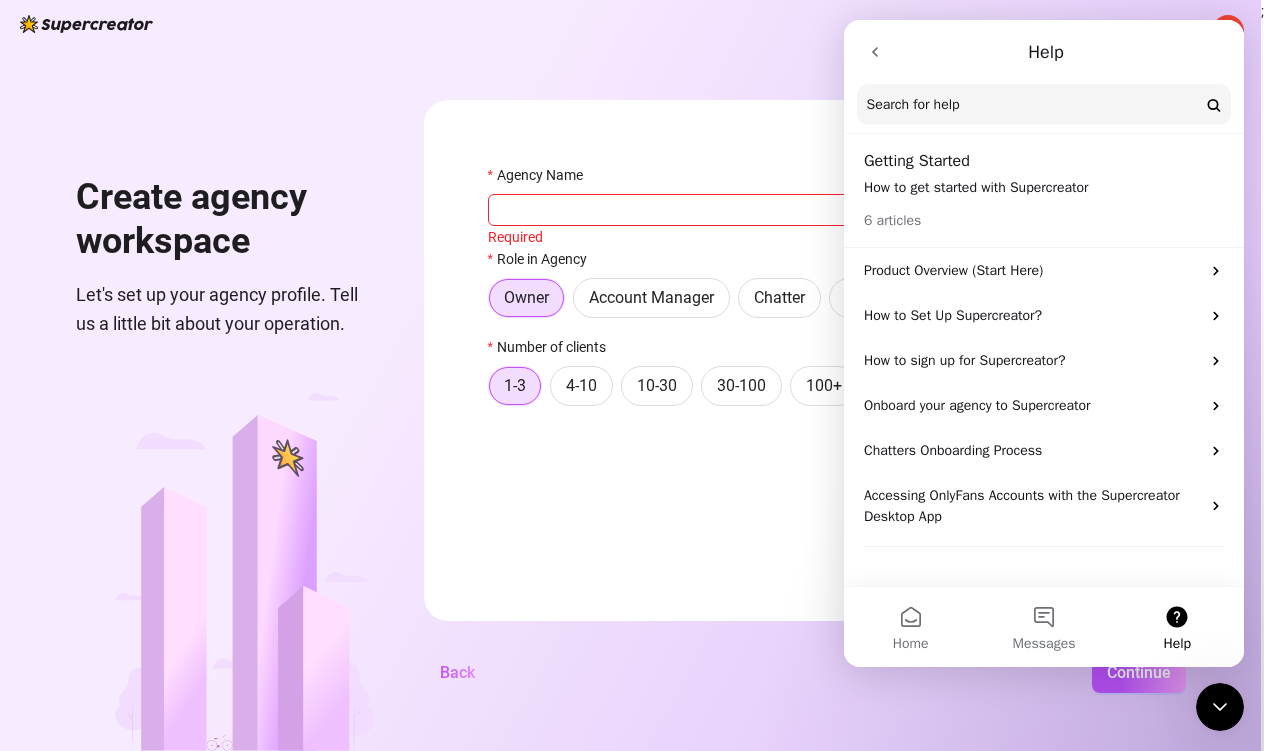 click on "Agency Name Required Role in Agency Owner Account Manager Chatter Other Number of clients 1-3 4-10 10-30 30-100 100+ Back Continue" at bounding box center (805, 360) 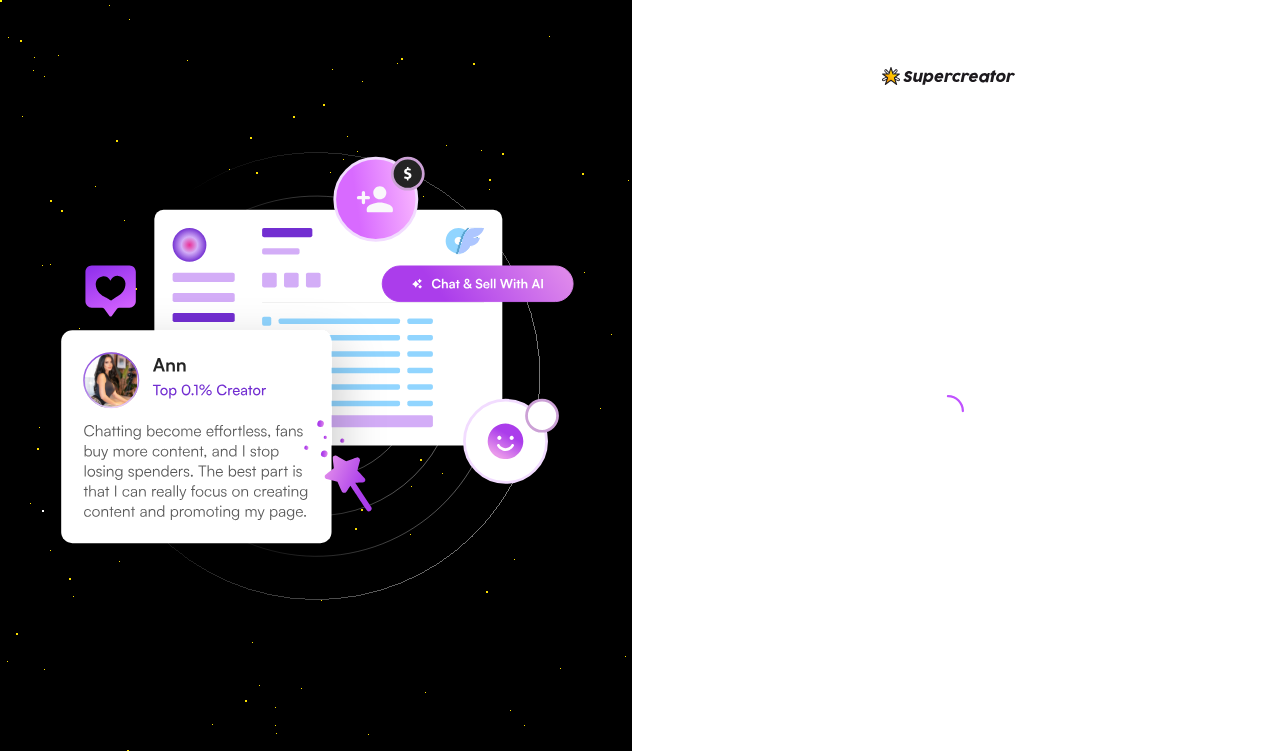 scroll, scrollTop: 0, scrollLeft: 0, axis: both 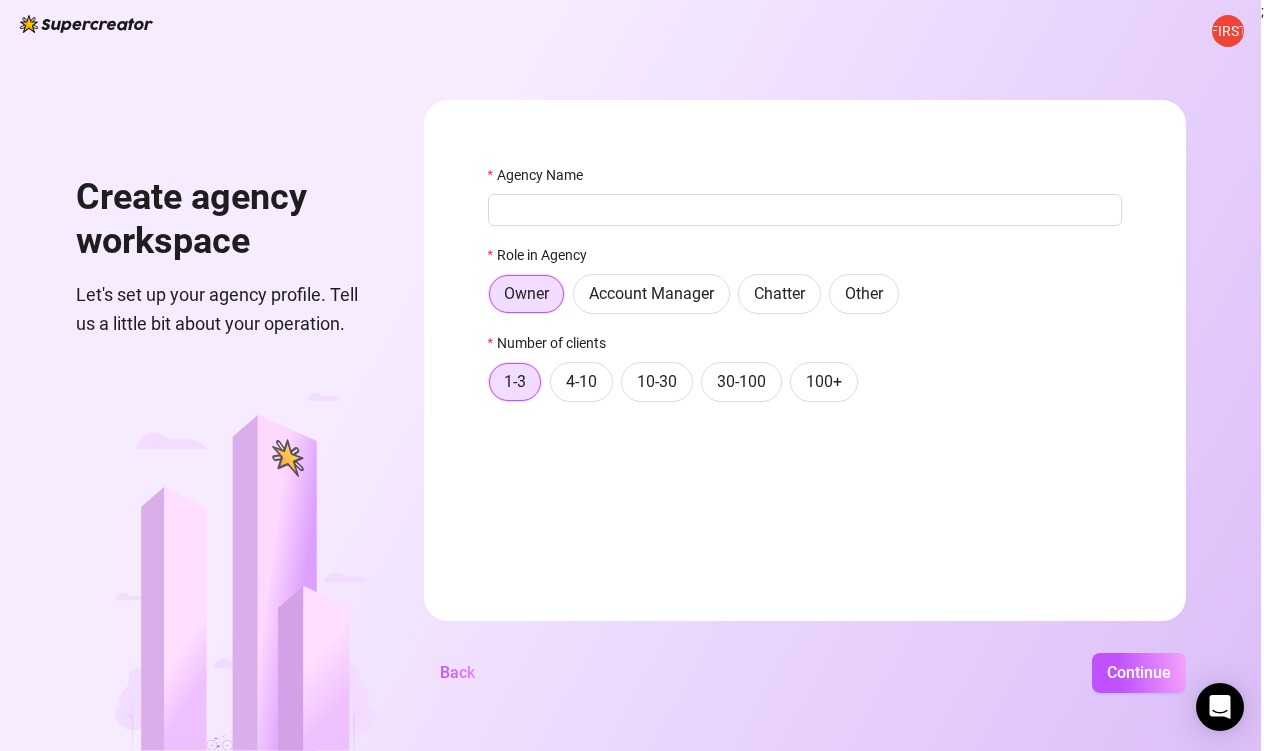 click on "S E Create agency workspace Let's set up your agency profile. Tell us a little bit about your operation. Agency Name Role in Agency Owner Account Manager Chatter Other Number of clients 1-3 4-10 10-30 30-100 100+ Back Continue" at bounding box center (630, 375) 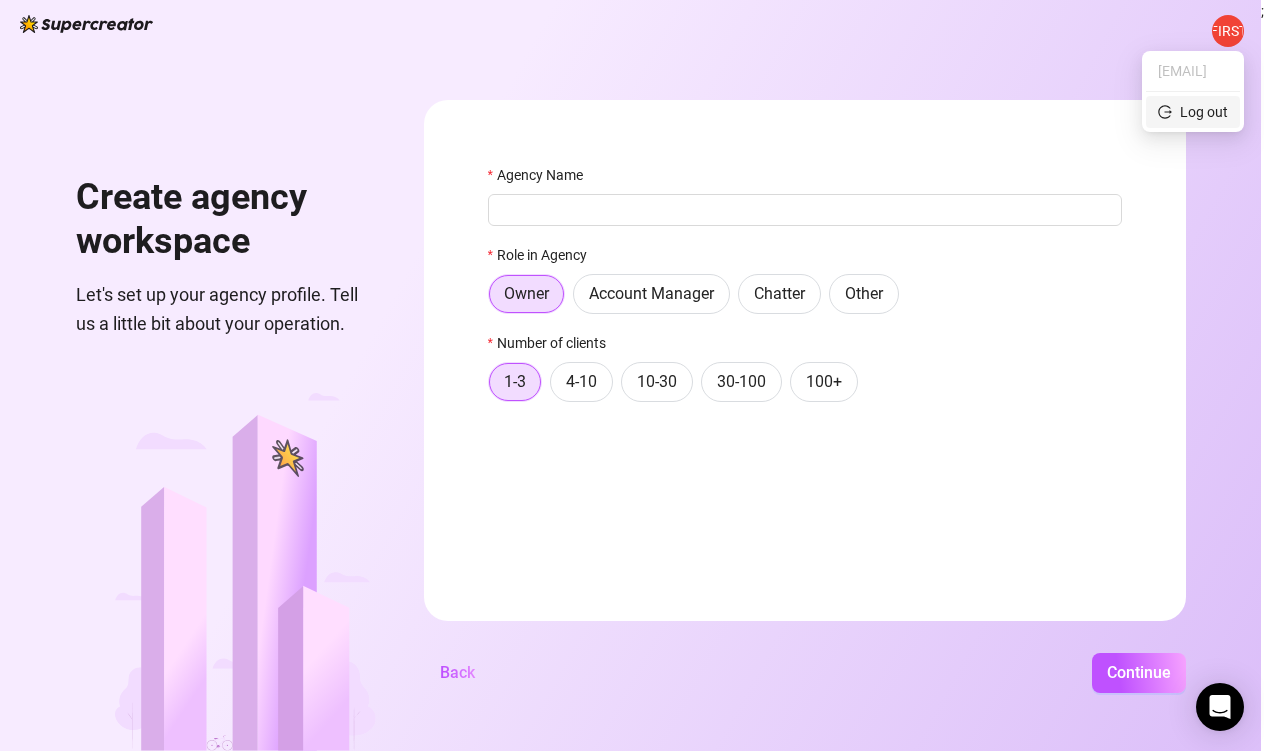 click 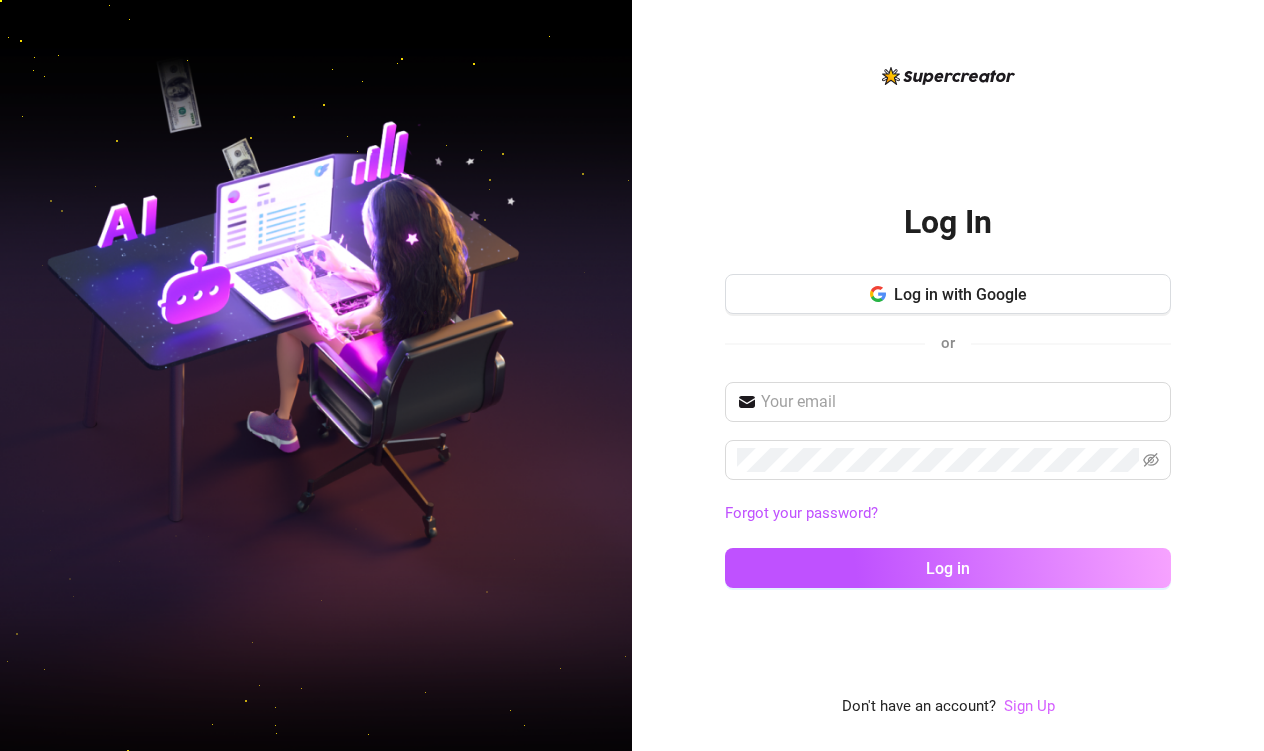 click on "Sign Up" at bounding box center [1029, 706] 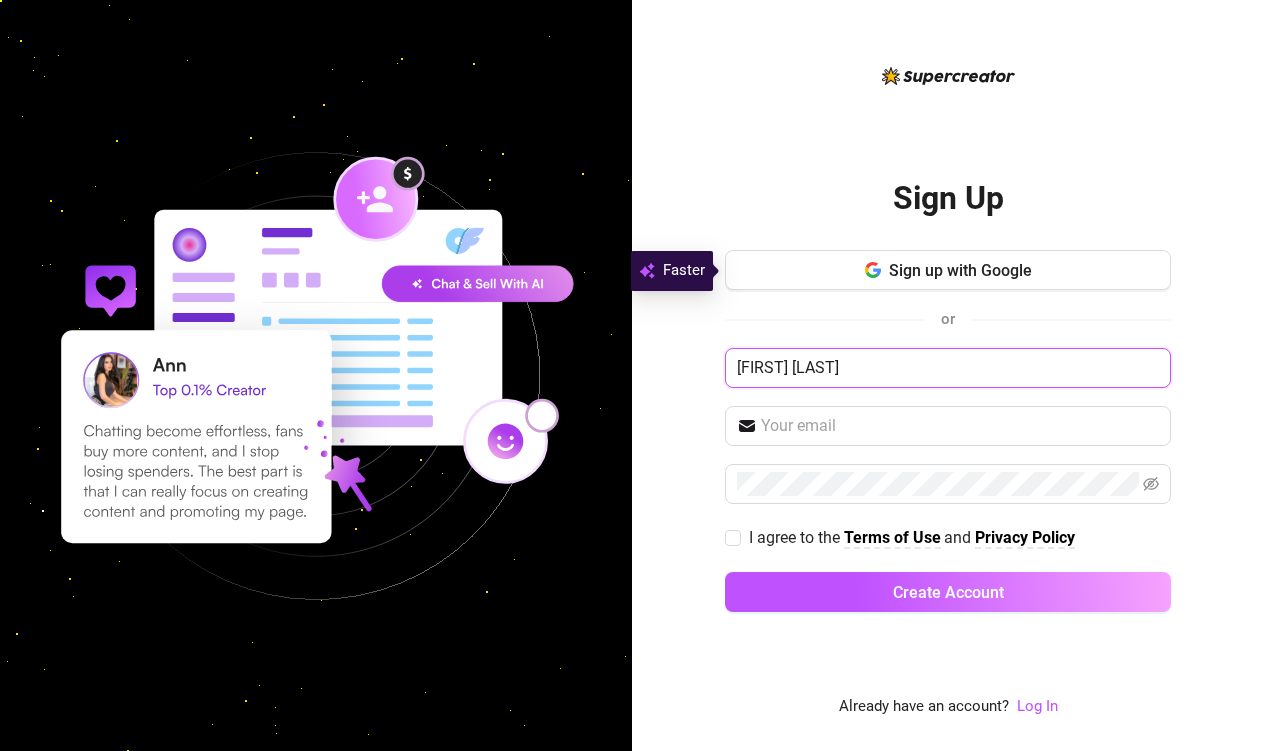 type on "[FIRST] [LAST]" 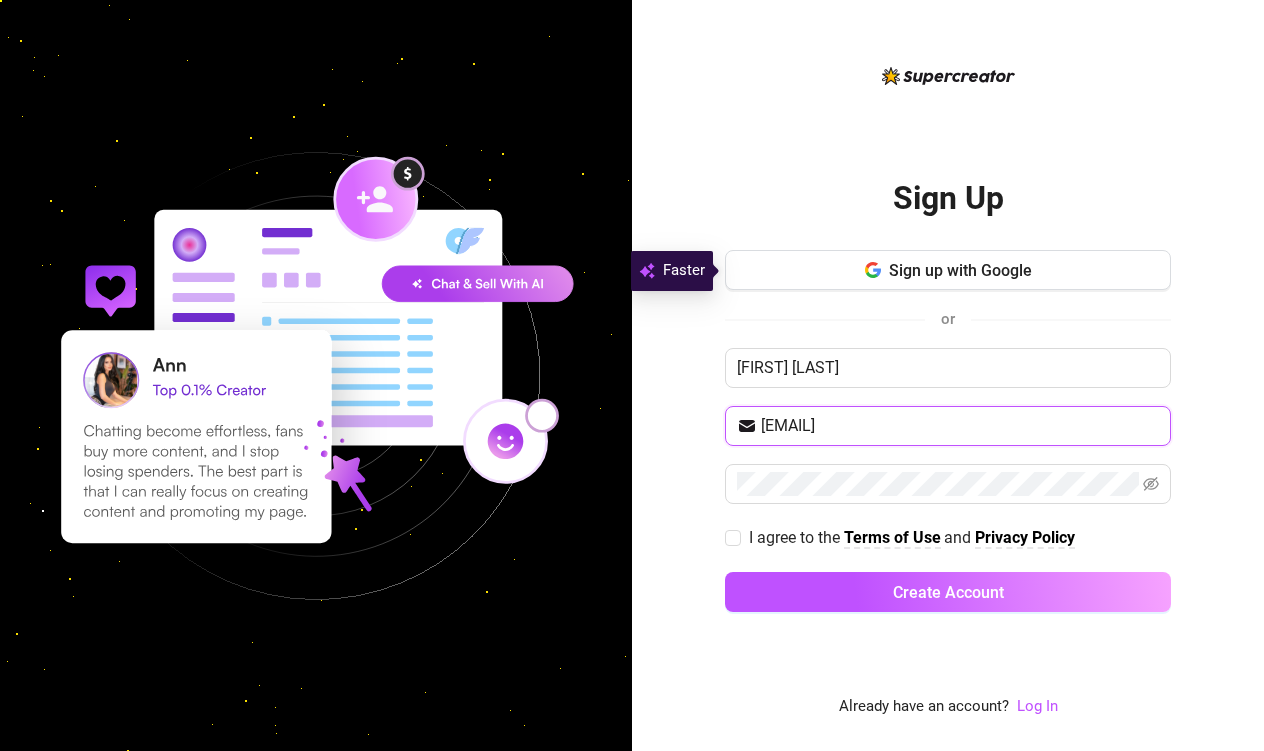 type on "seffraisrael1@gmail.com" 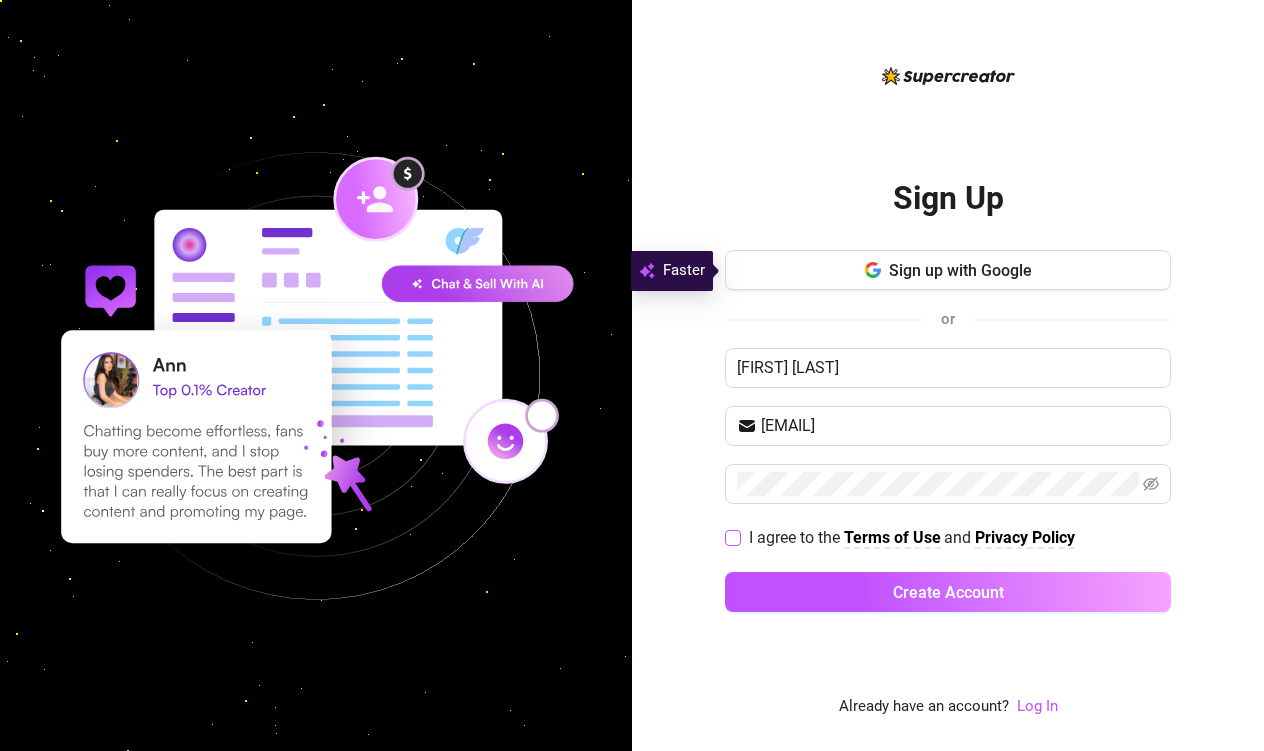 click on "I agree to the   Terms of Use   and   Privacy Policy" at bounding box center (732, 537) 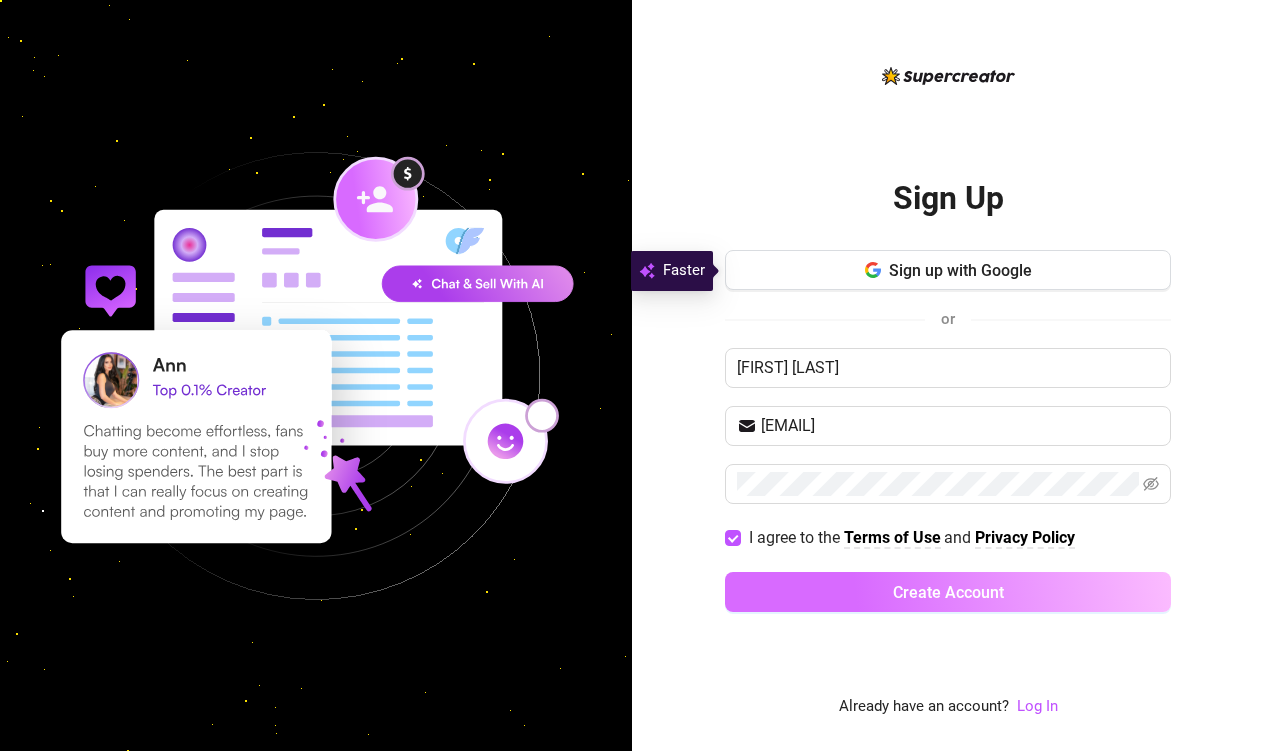 click on "Create Account" at bounding box center (948, 592) 